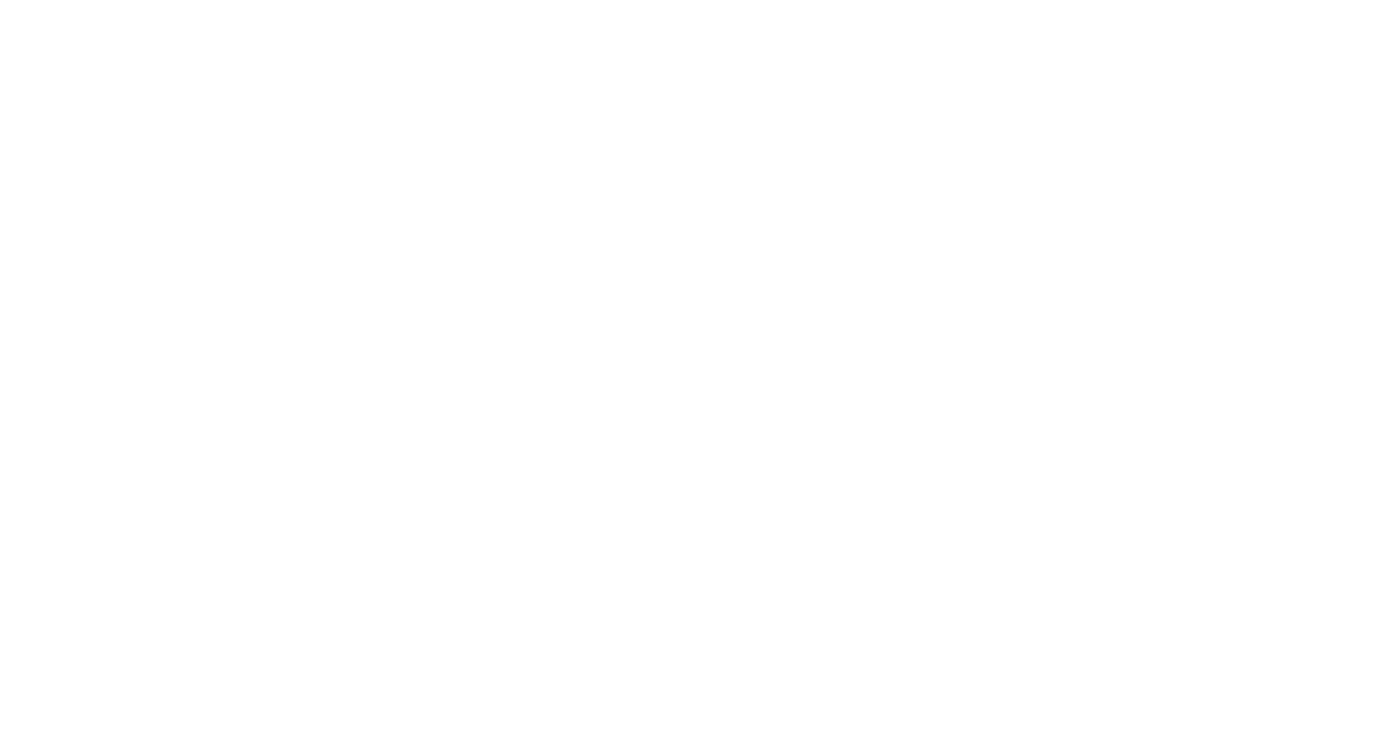 scroll, scrollTop: 0, scrollLeft: 0, axis: both 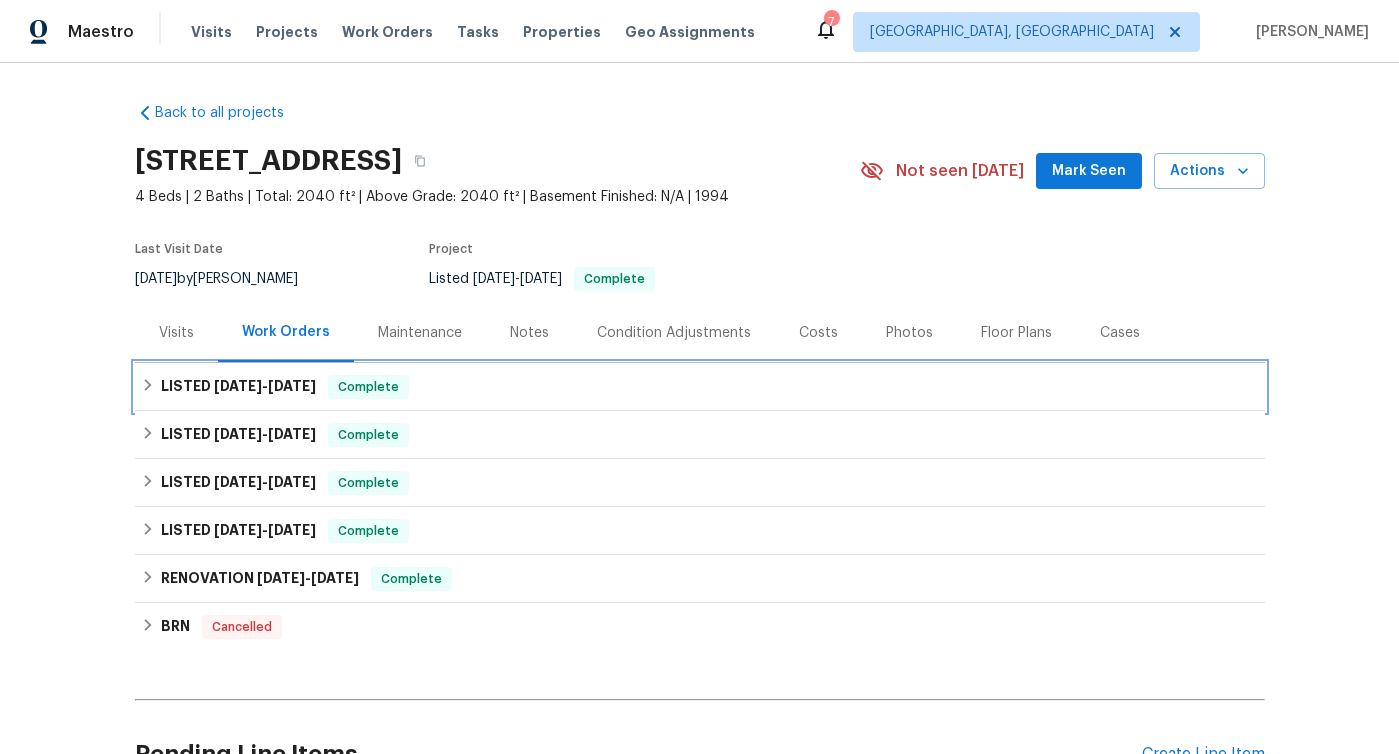 click 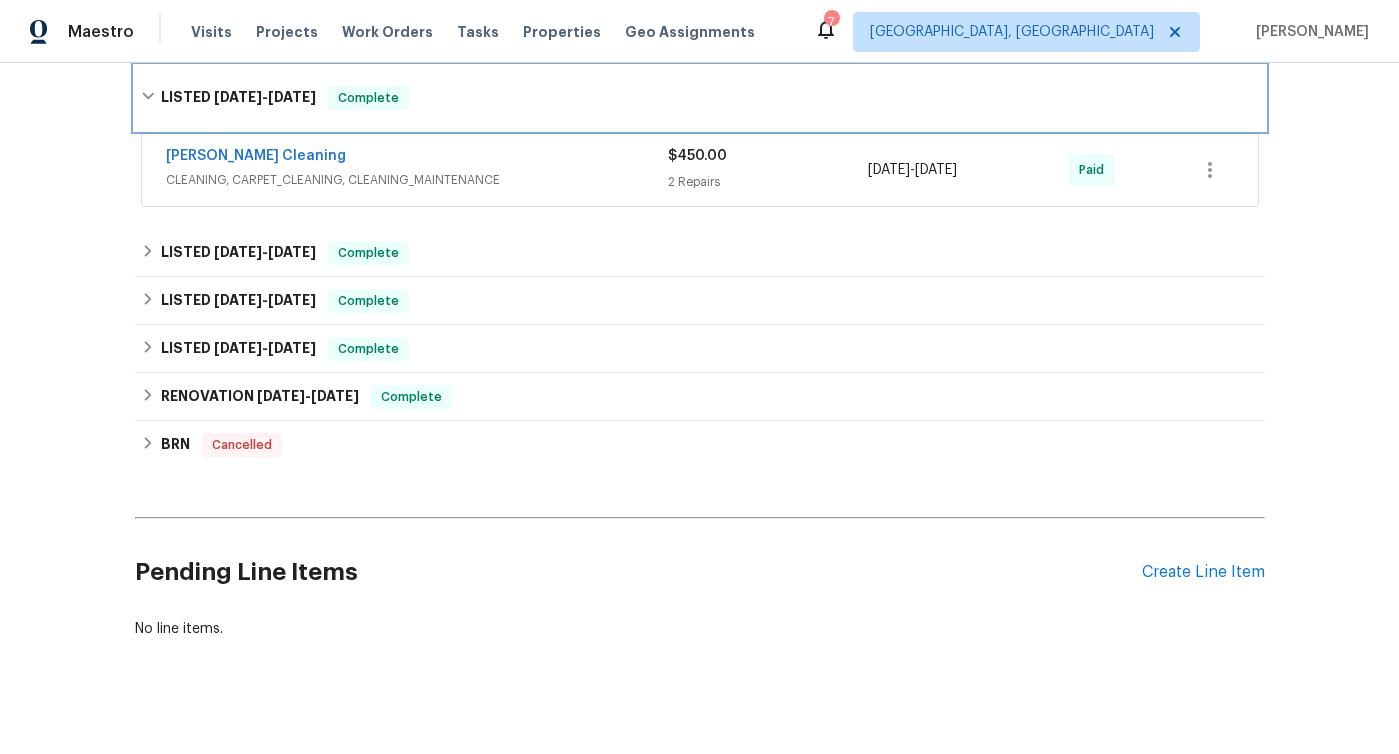 scroll, scrollTop: 334, scrollLeft: 0, axis: vertical 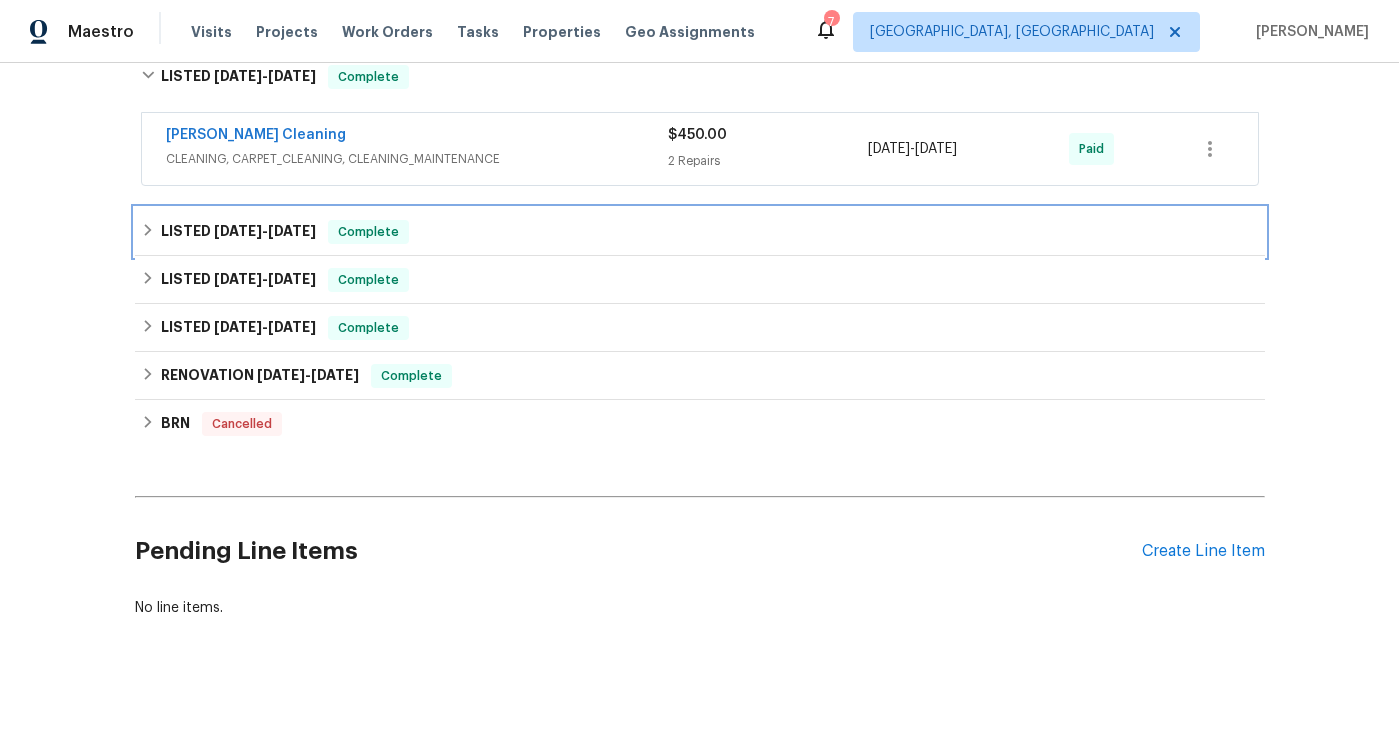 click 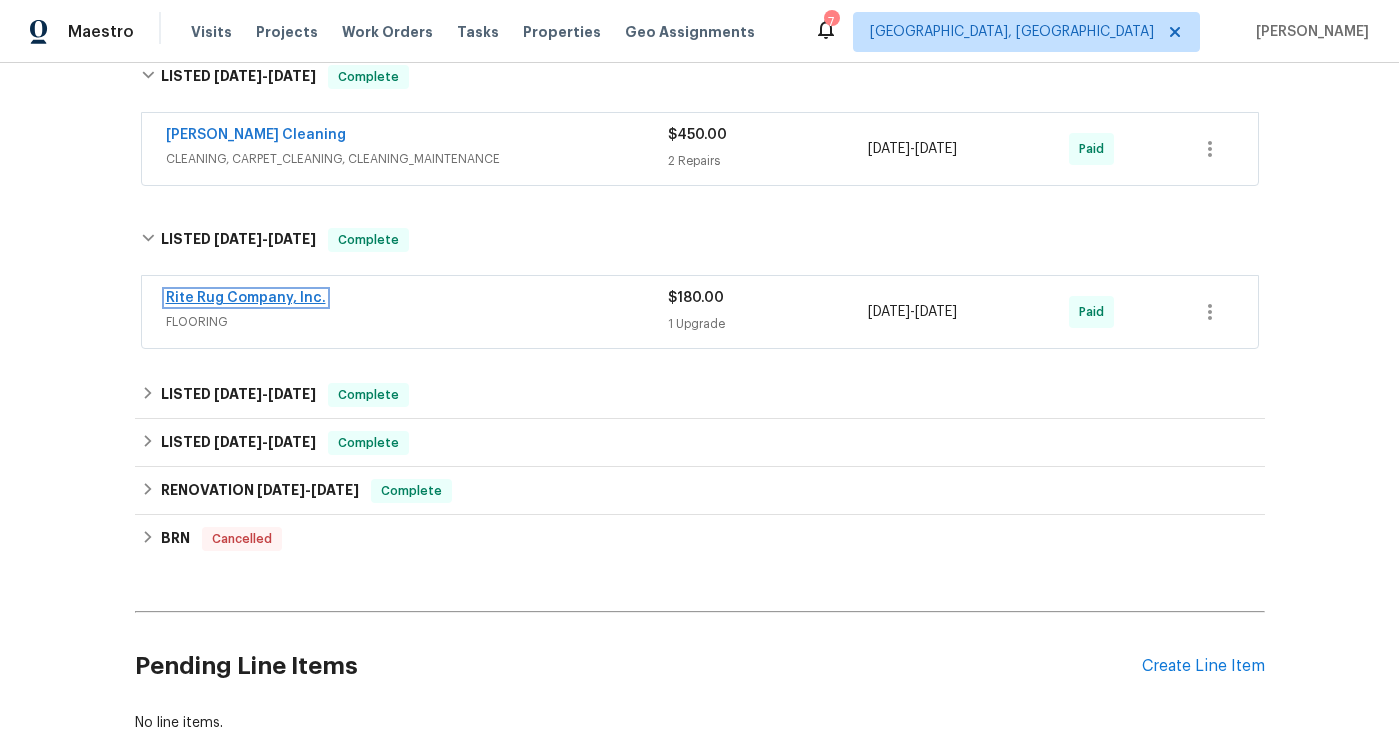 click on "Rite Rug Company, Inc." at bounding box center (246, 298) 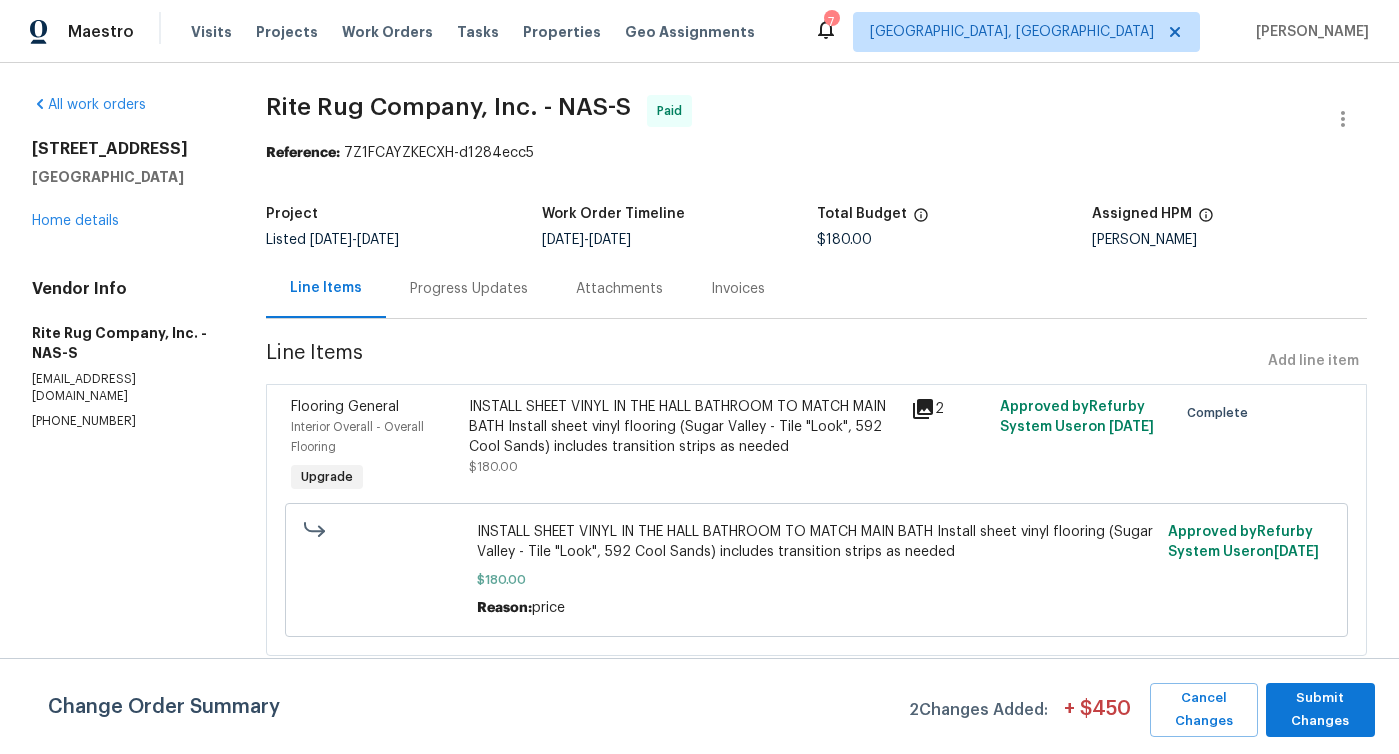 click 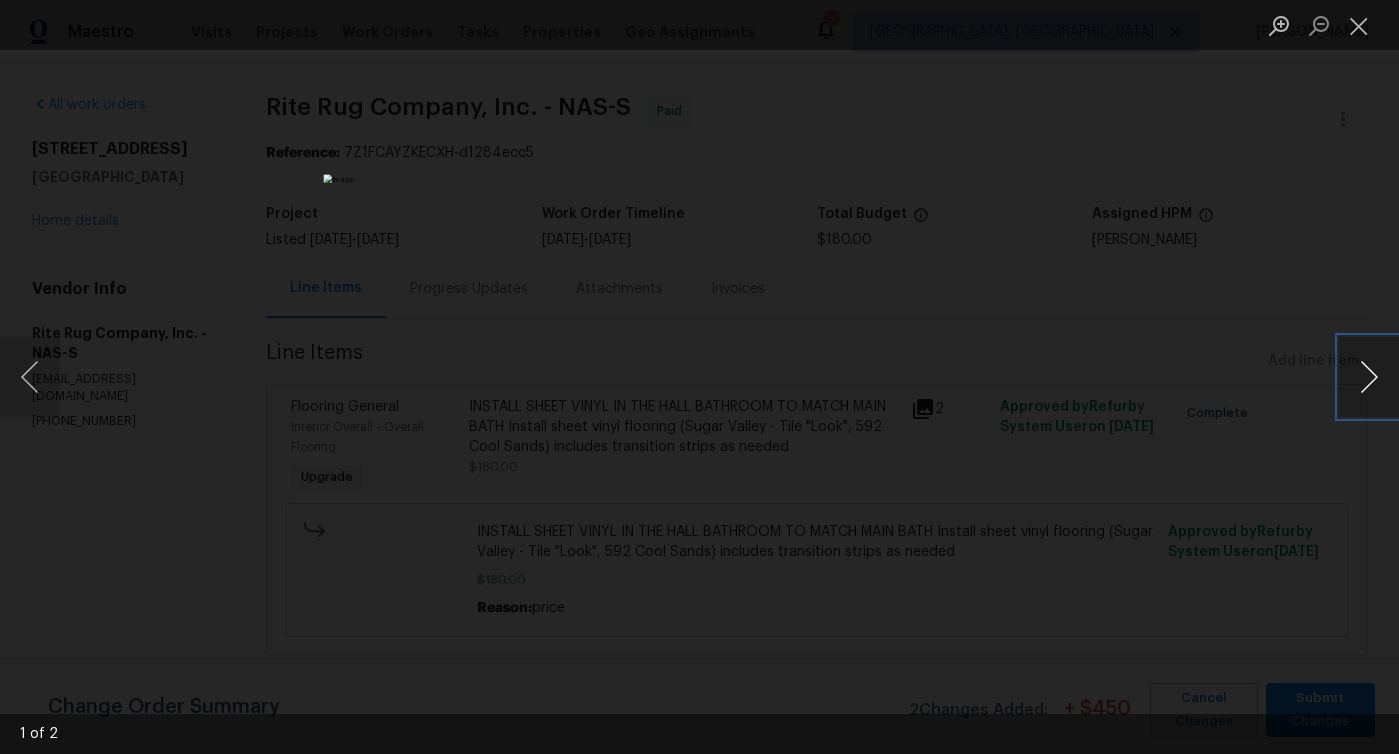 click at bounding box center (1369, 377) 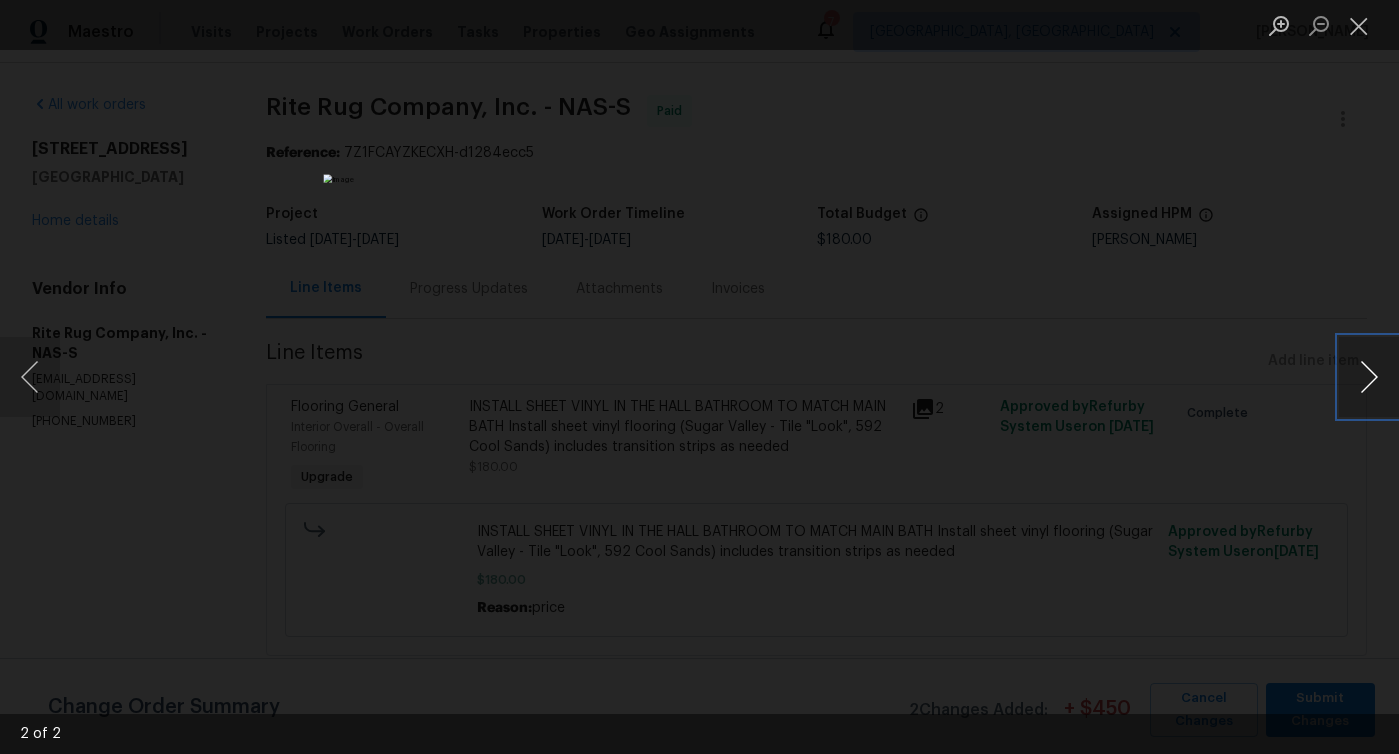 click at bounding box center (1369, 377) 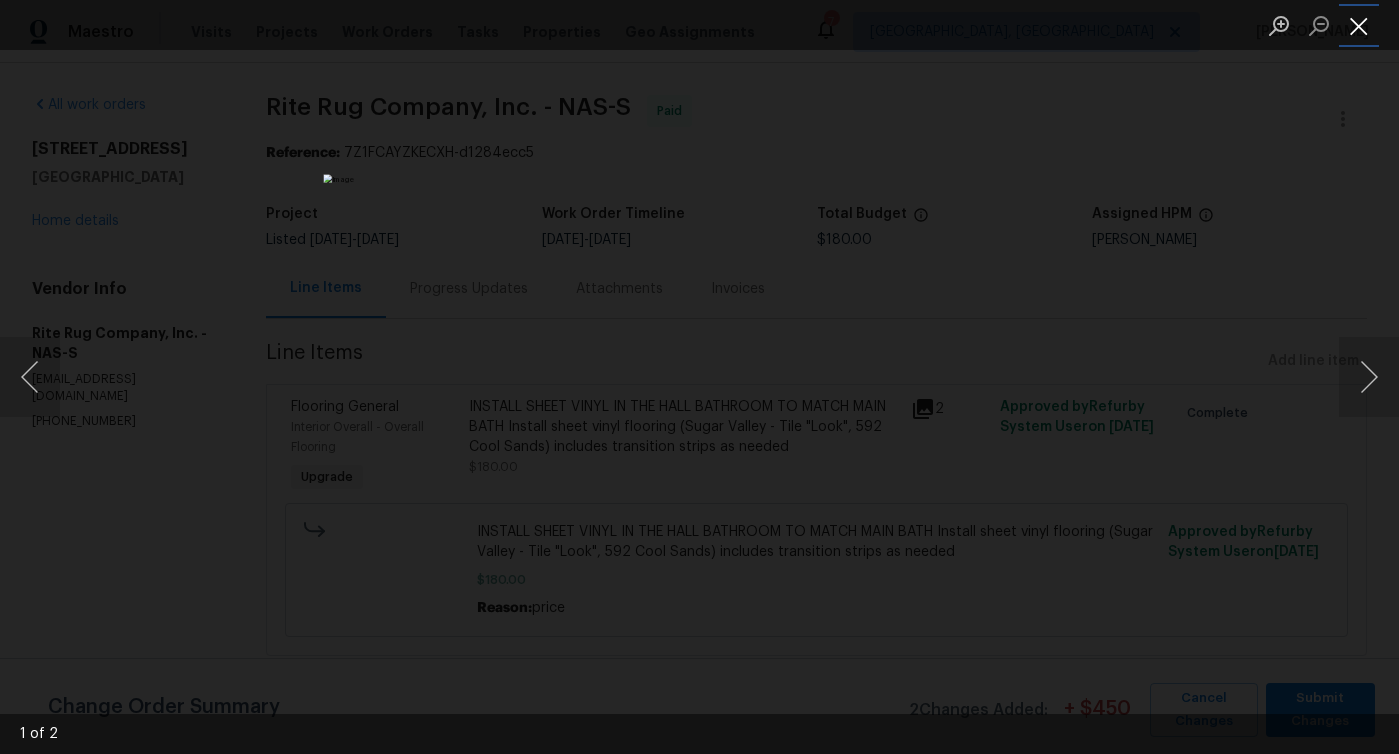 click at bounding box center [1359, 25] 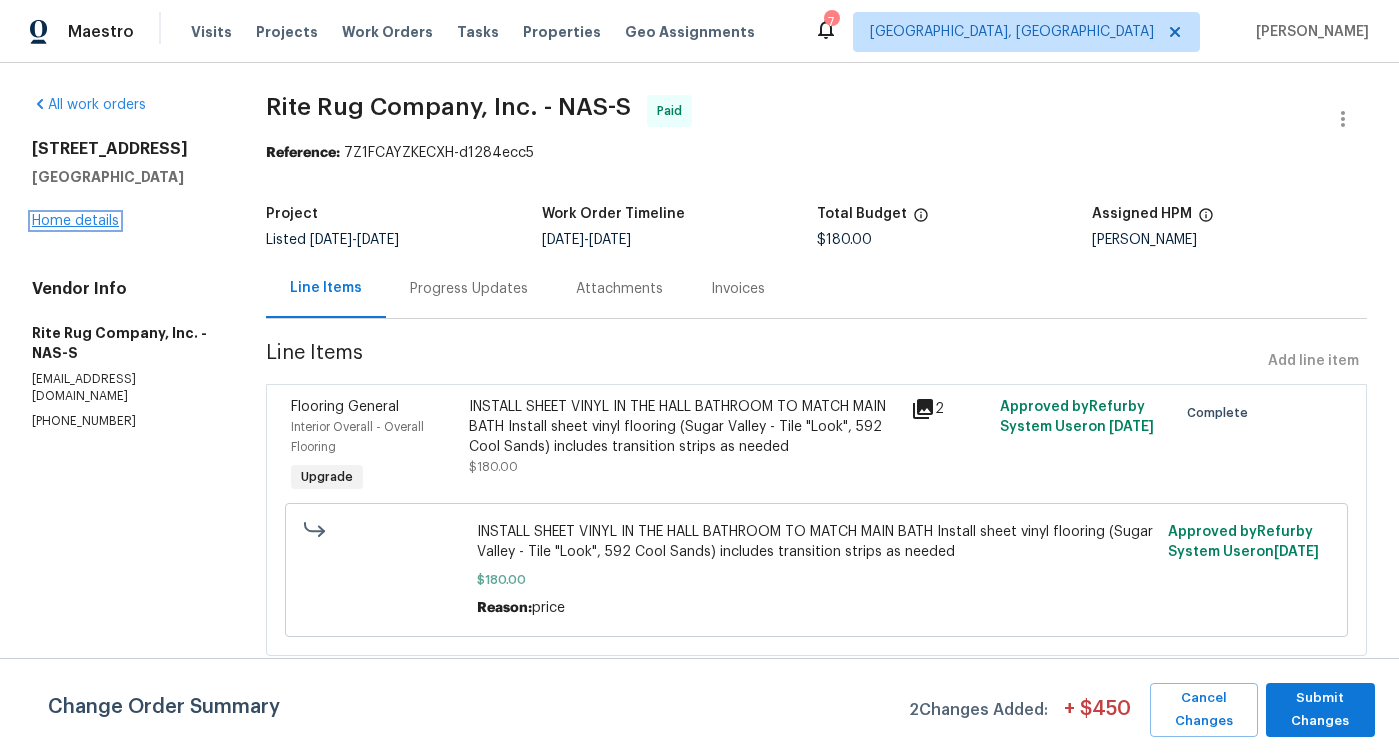 click on "Home details" at bounding box center [75, 221] 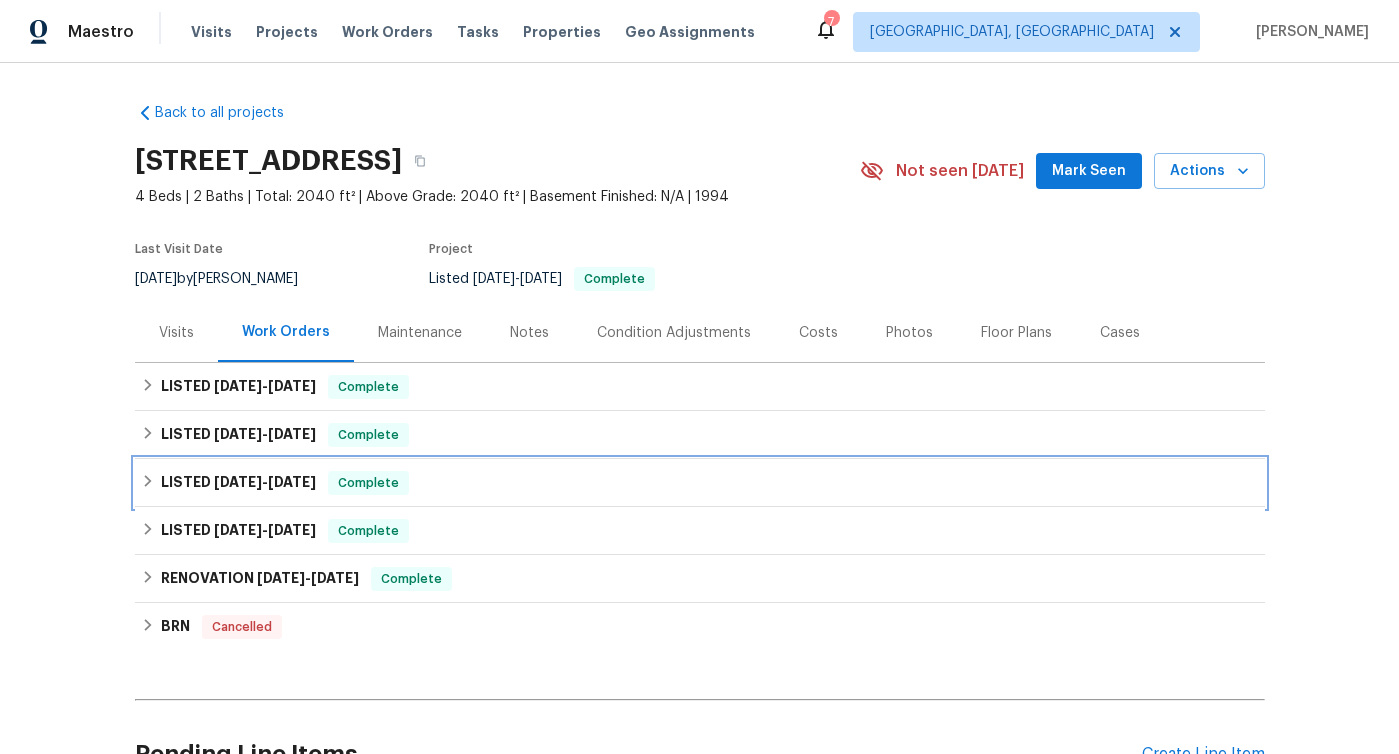 click on "LISTED   [DATE]  -  [DATE]" at bounding box center [238, 483] 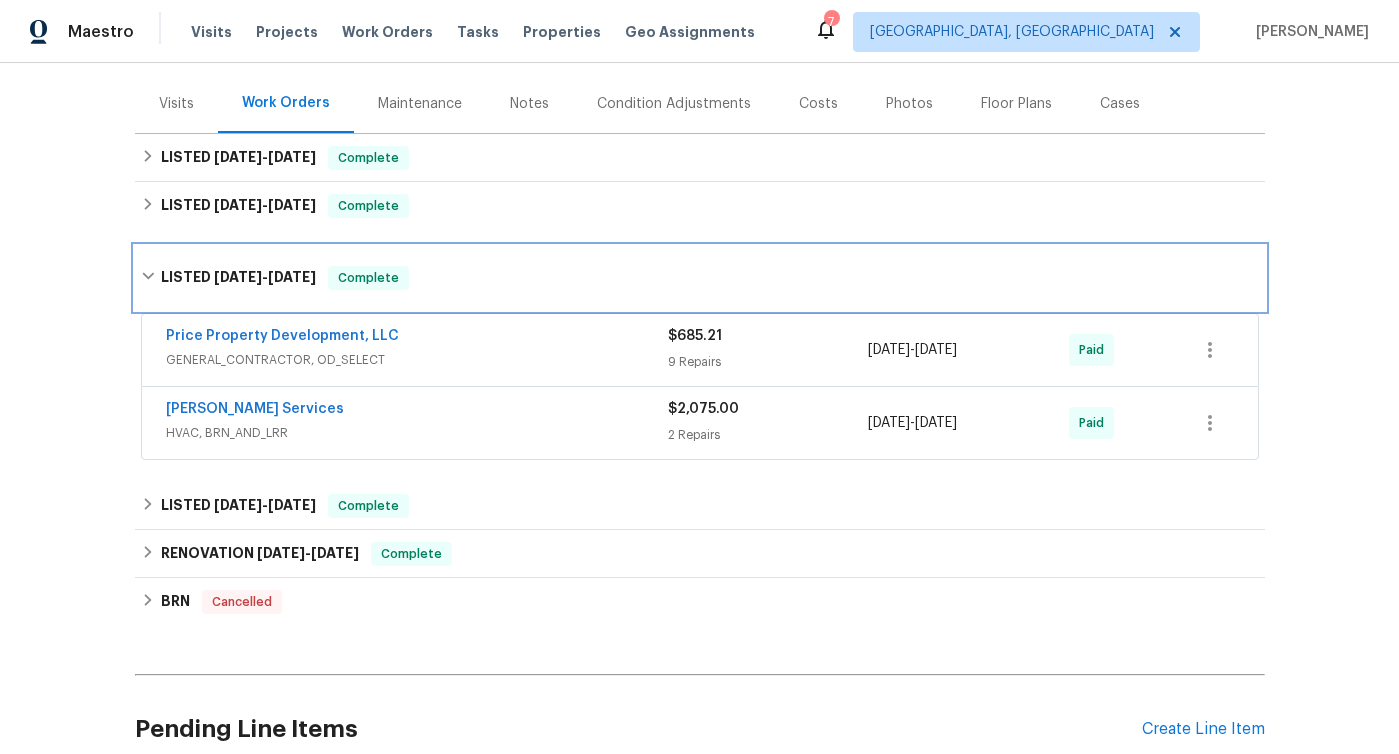 scroll, scrollTop: 250, scrollLeft: 0, axis: vertical 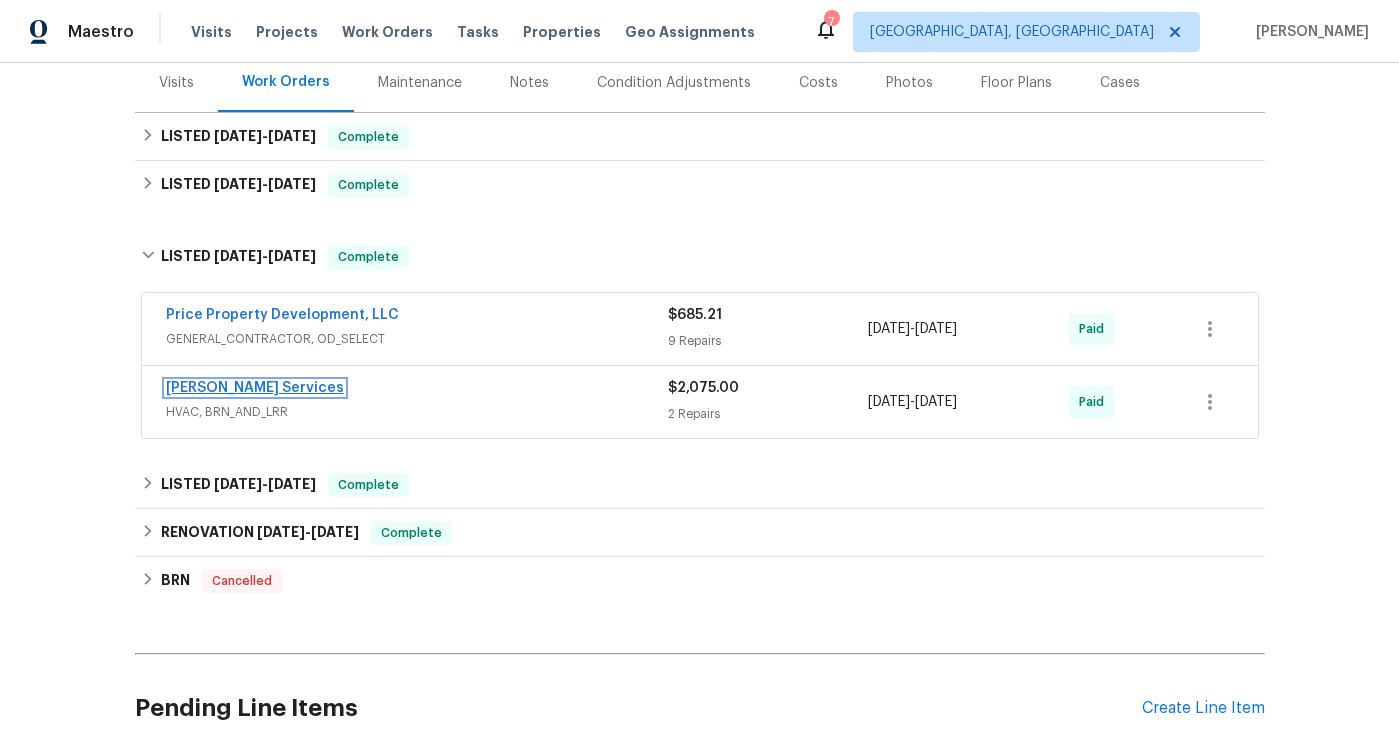 click on "[PERSON_NAME] Services" at bounding box center [255, 388] 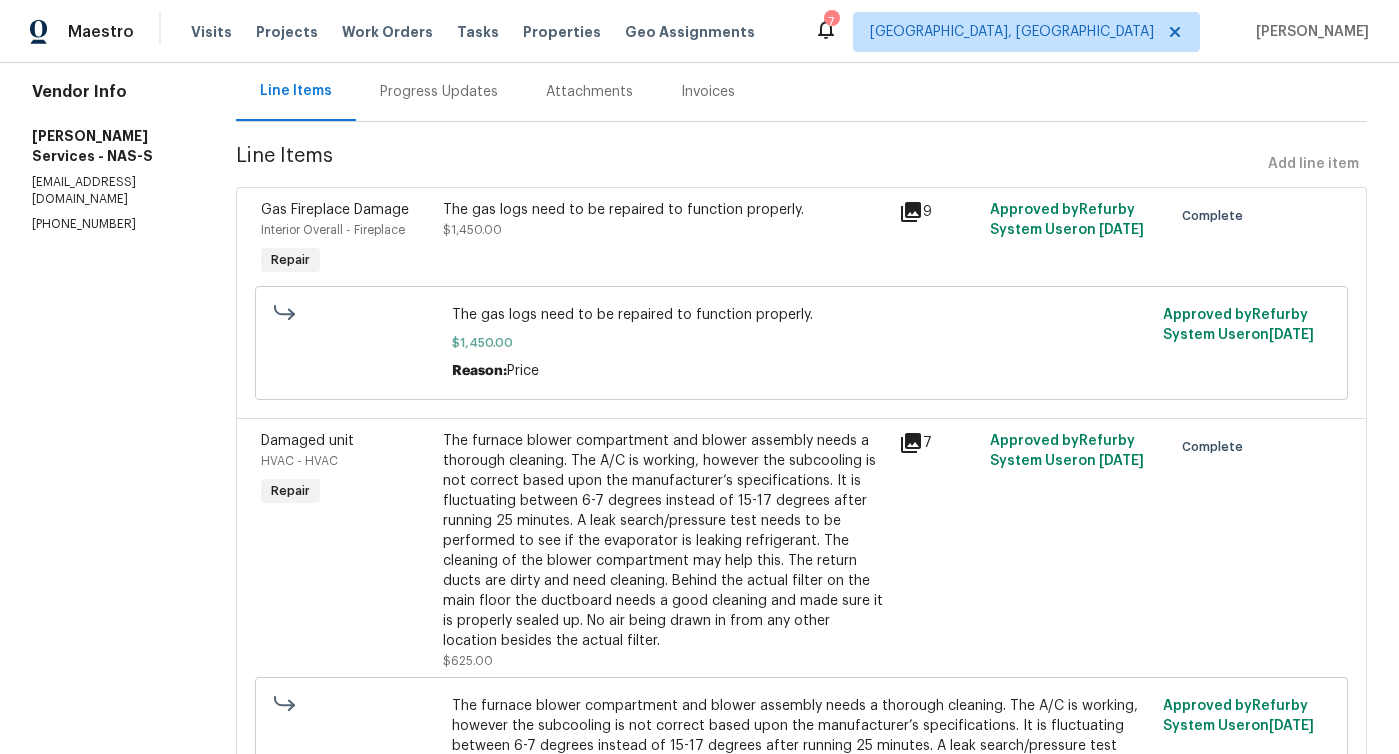 scroll, scrollTop: 0, scrollLeft: 0, axis: both 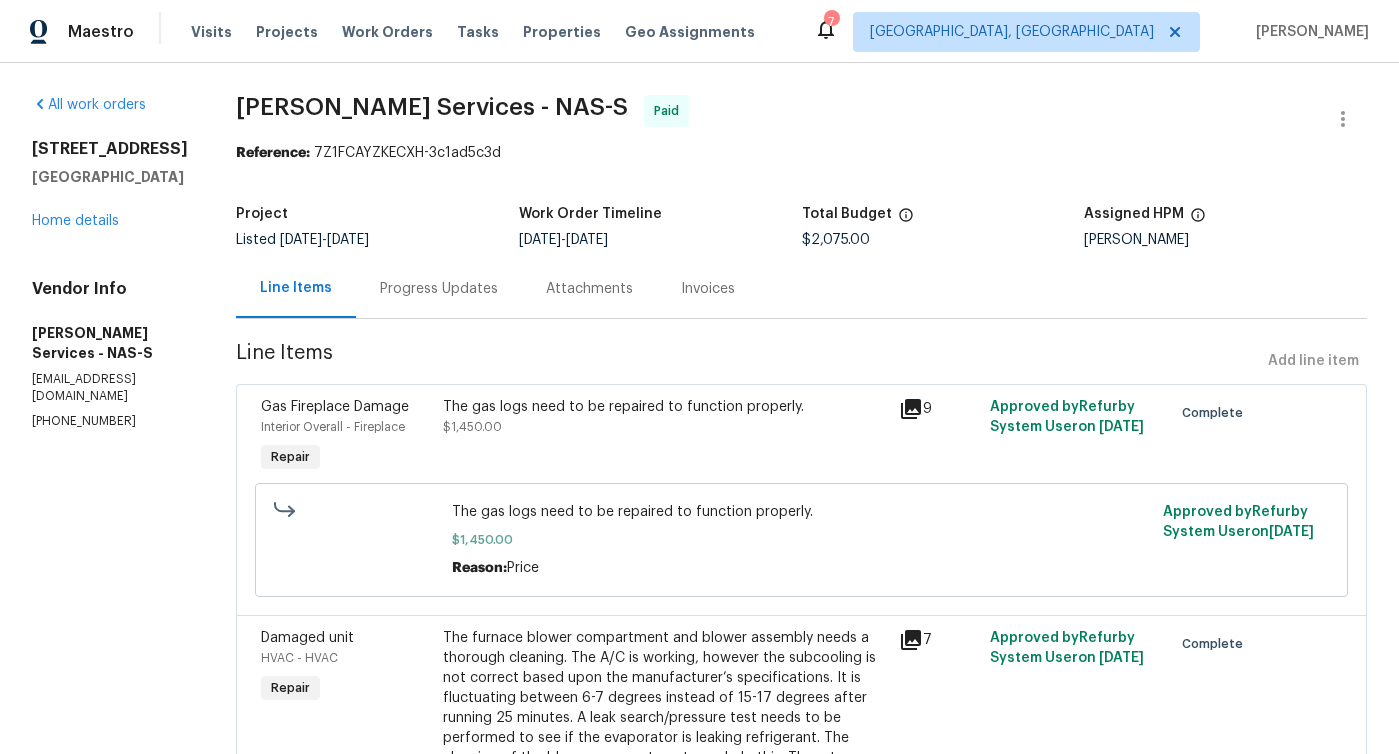 click 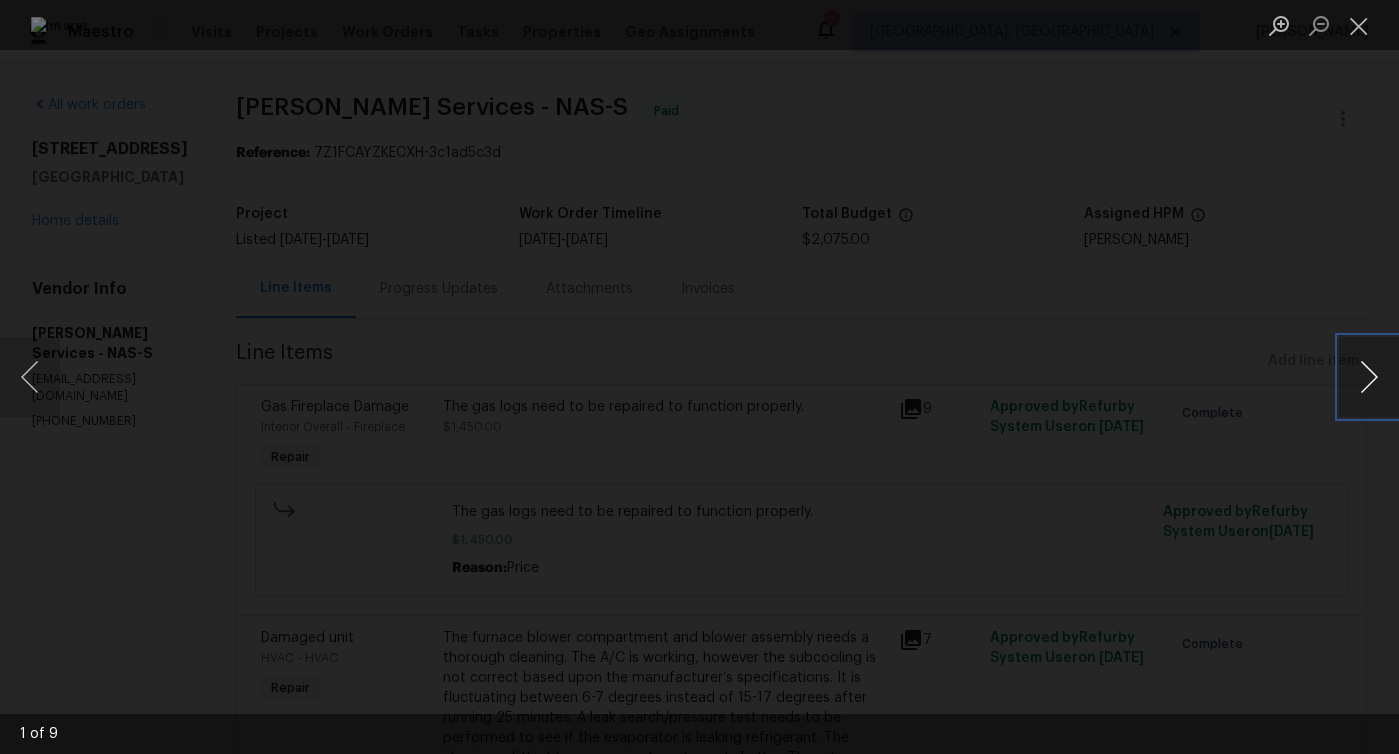 click at bounding box center [1369, 377] 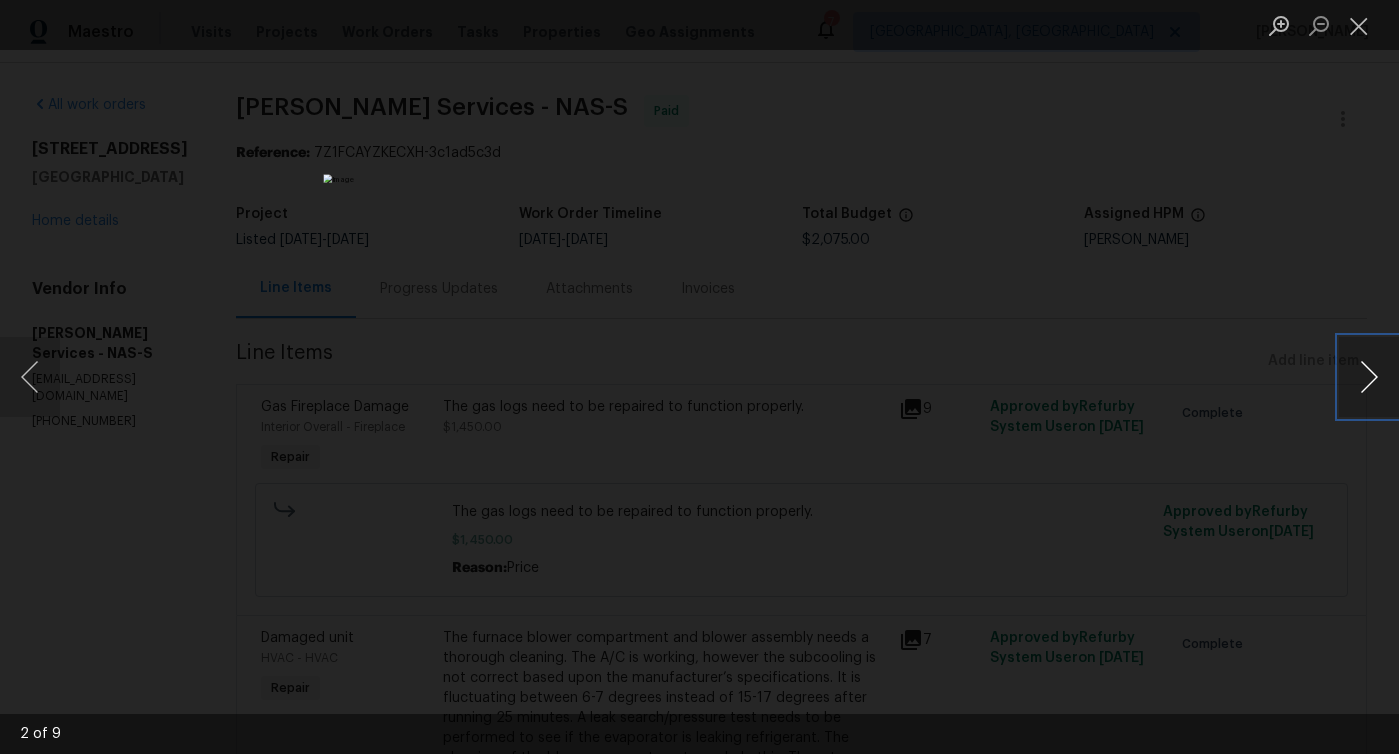 click at bounding box center (1369, 377) 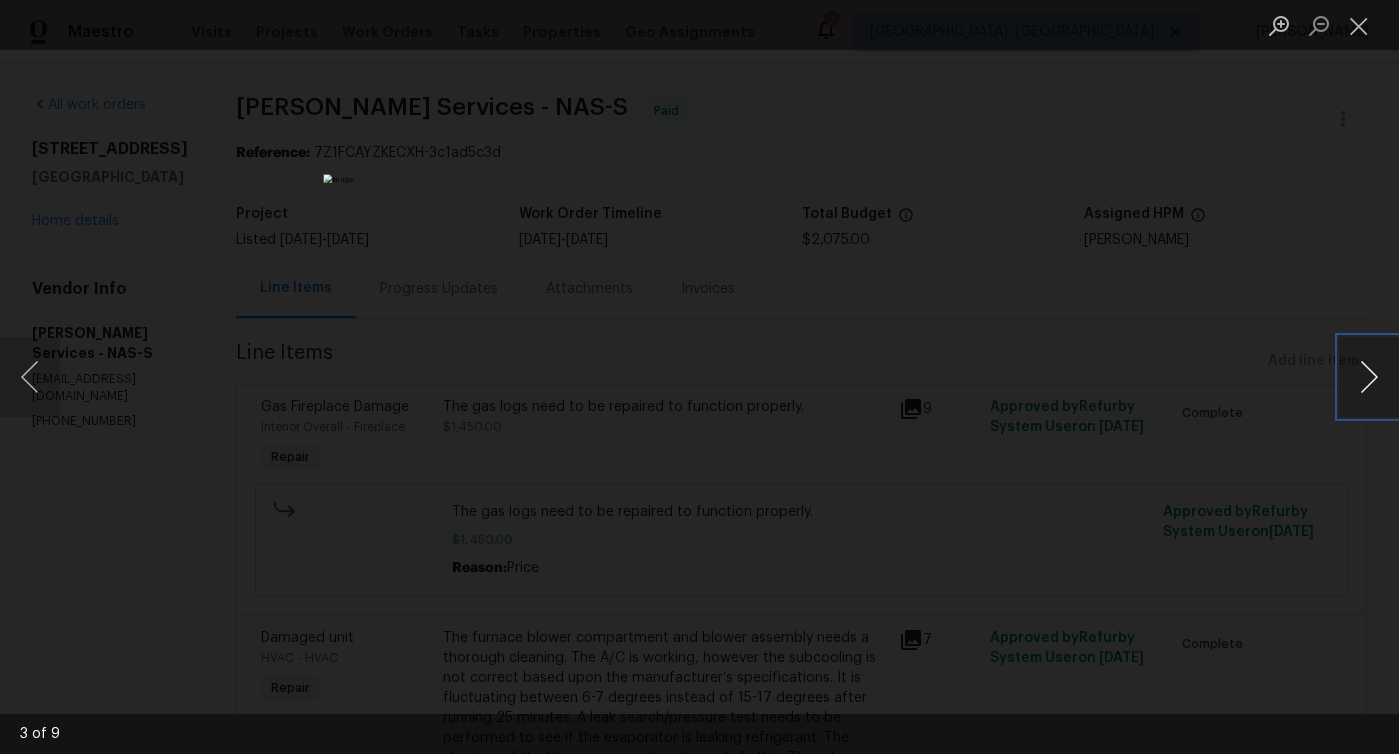 click at bounding box center [1369, 377] 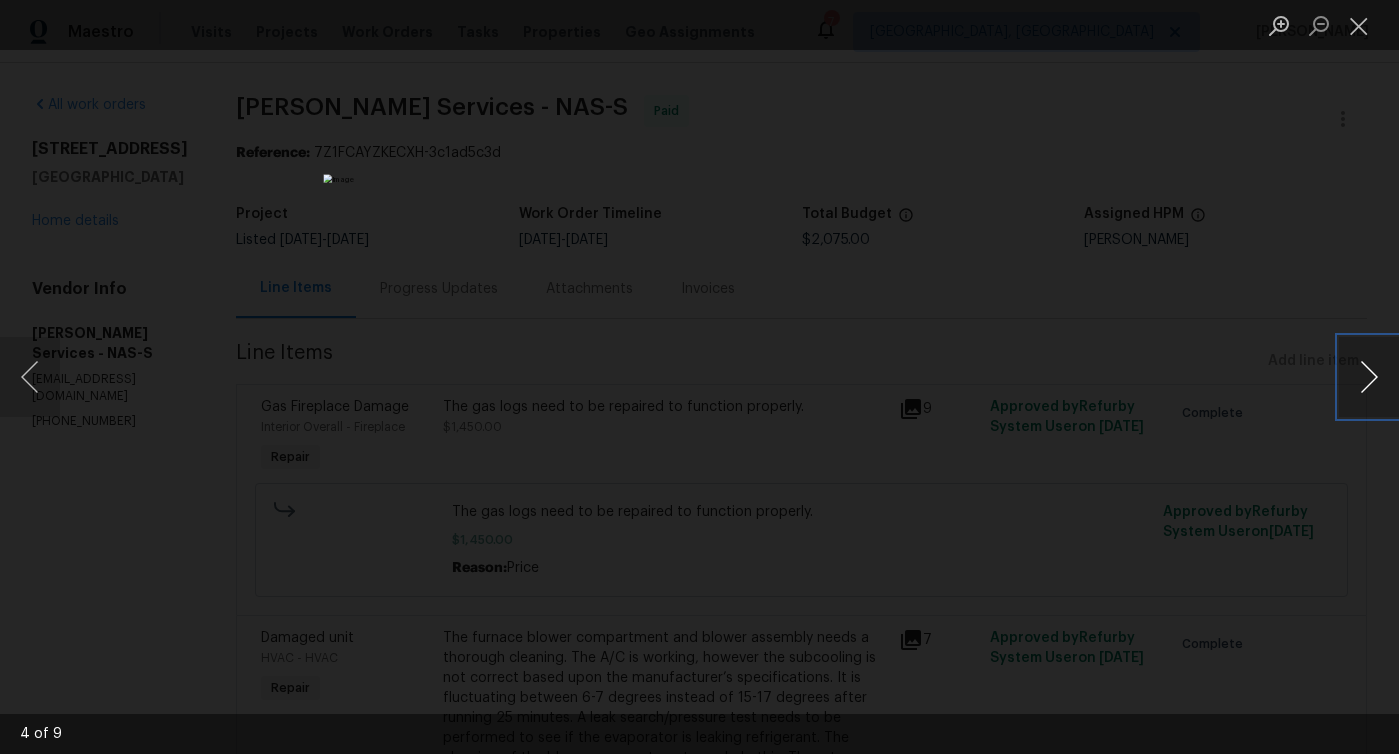 click at bounding box center [1369, 377] 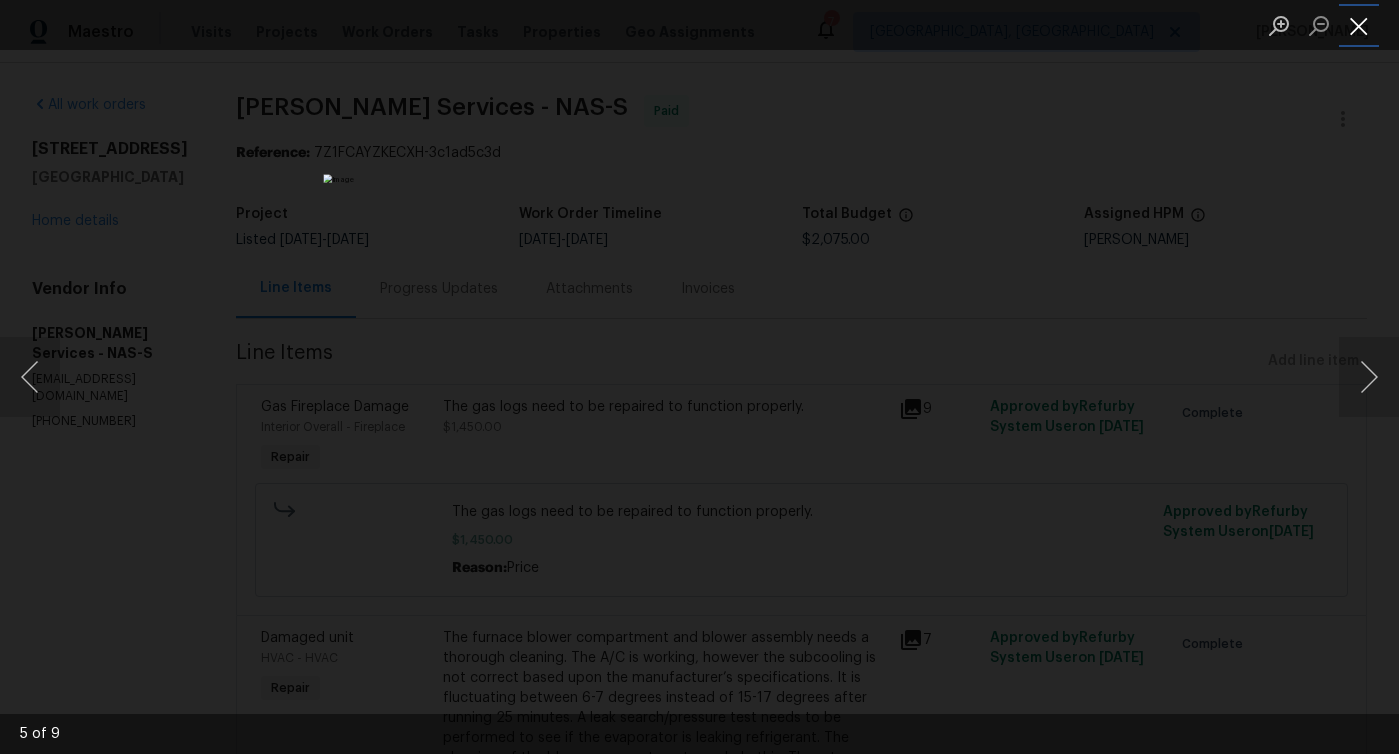 click at bounding box center (1359, 25) 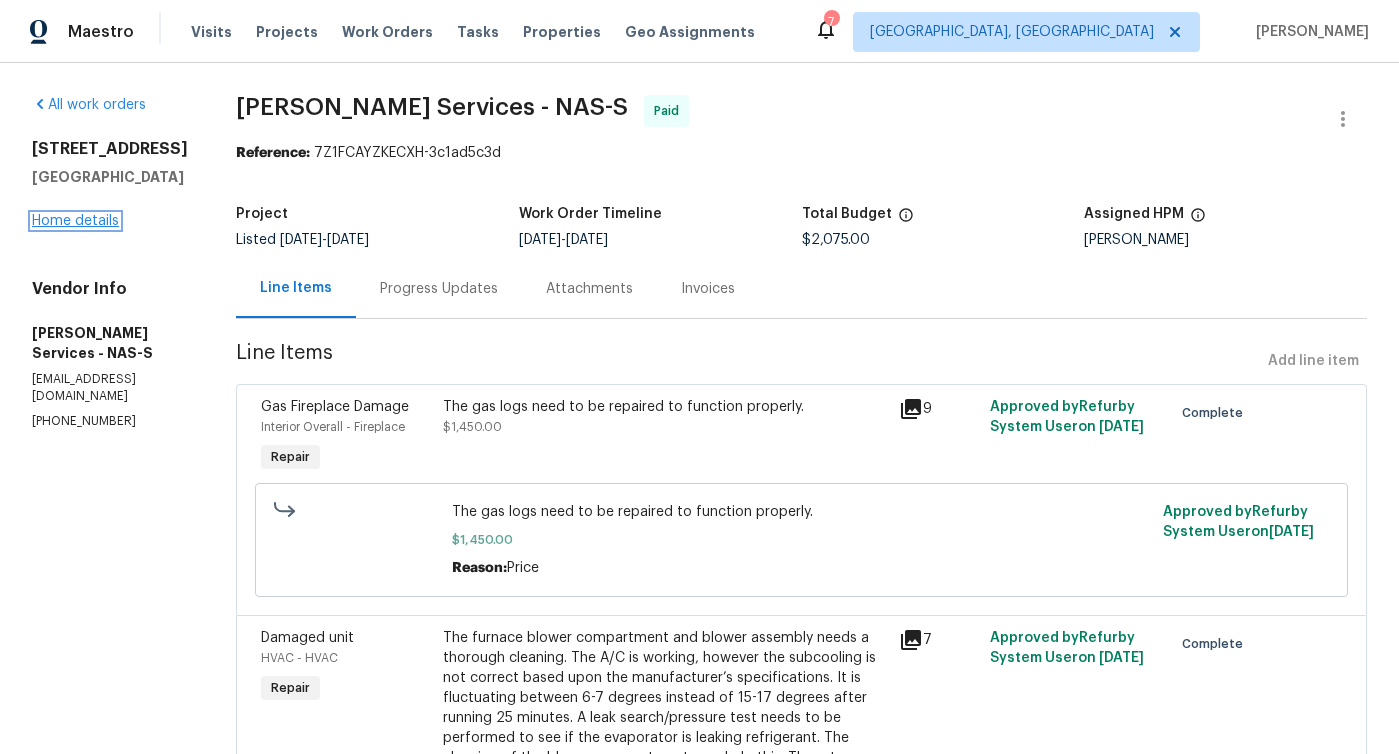 click on "Home details" at bounding box center (75, 221) 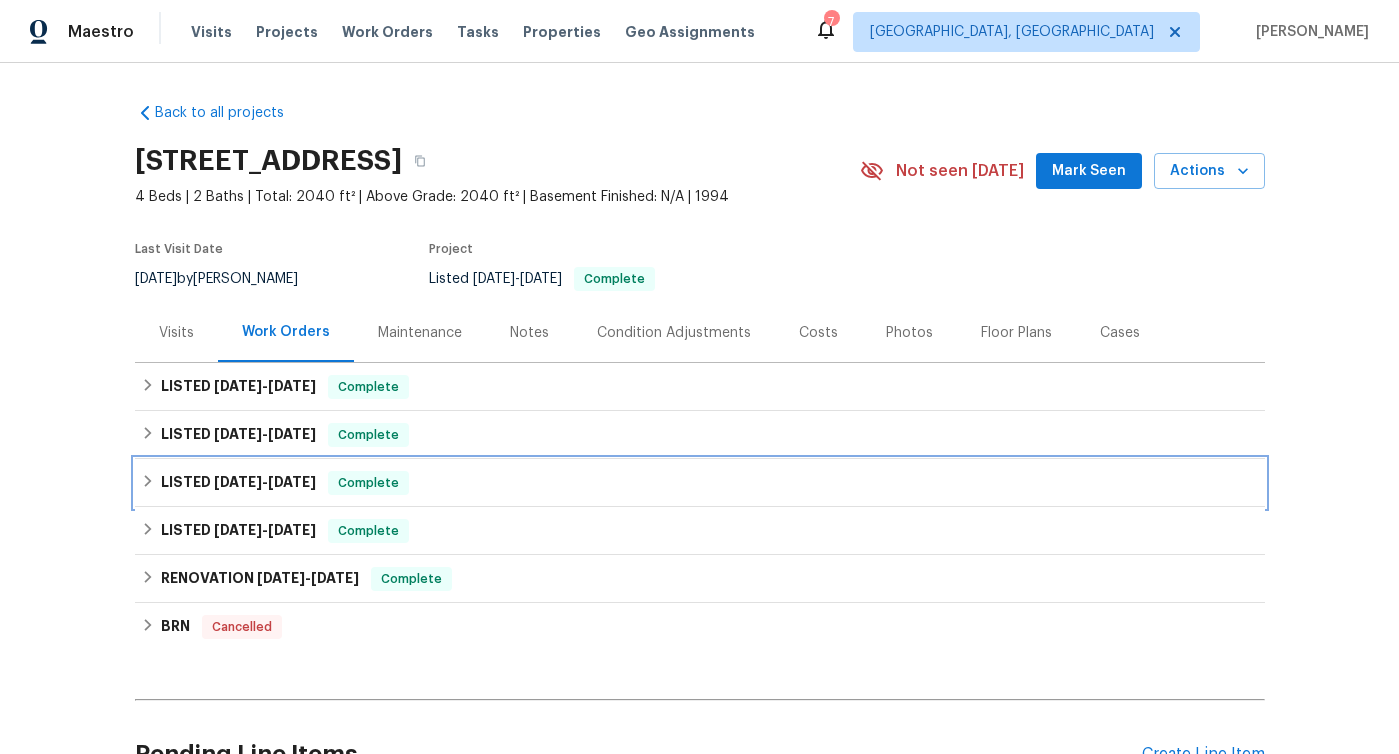 click 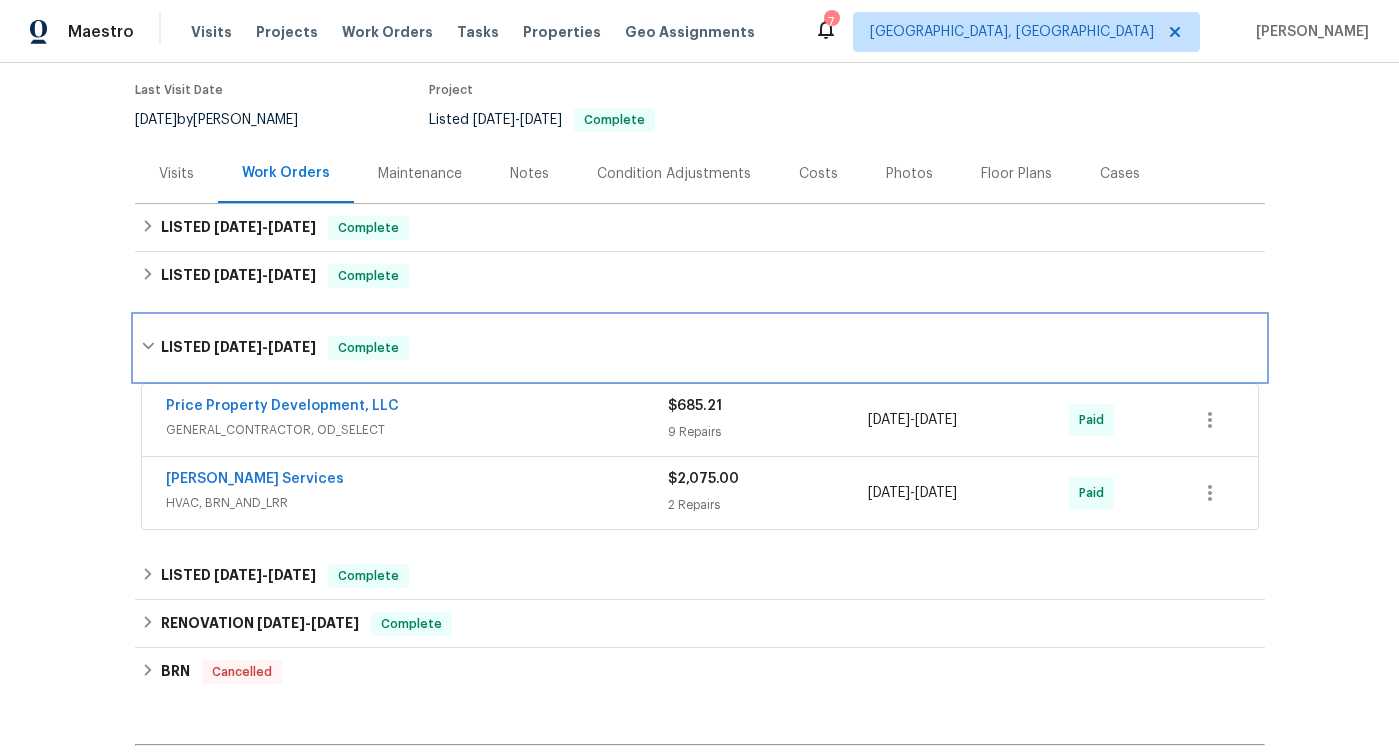 scroll, scrollTop: 164, scrollLeft: 0, axis: vertical 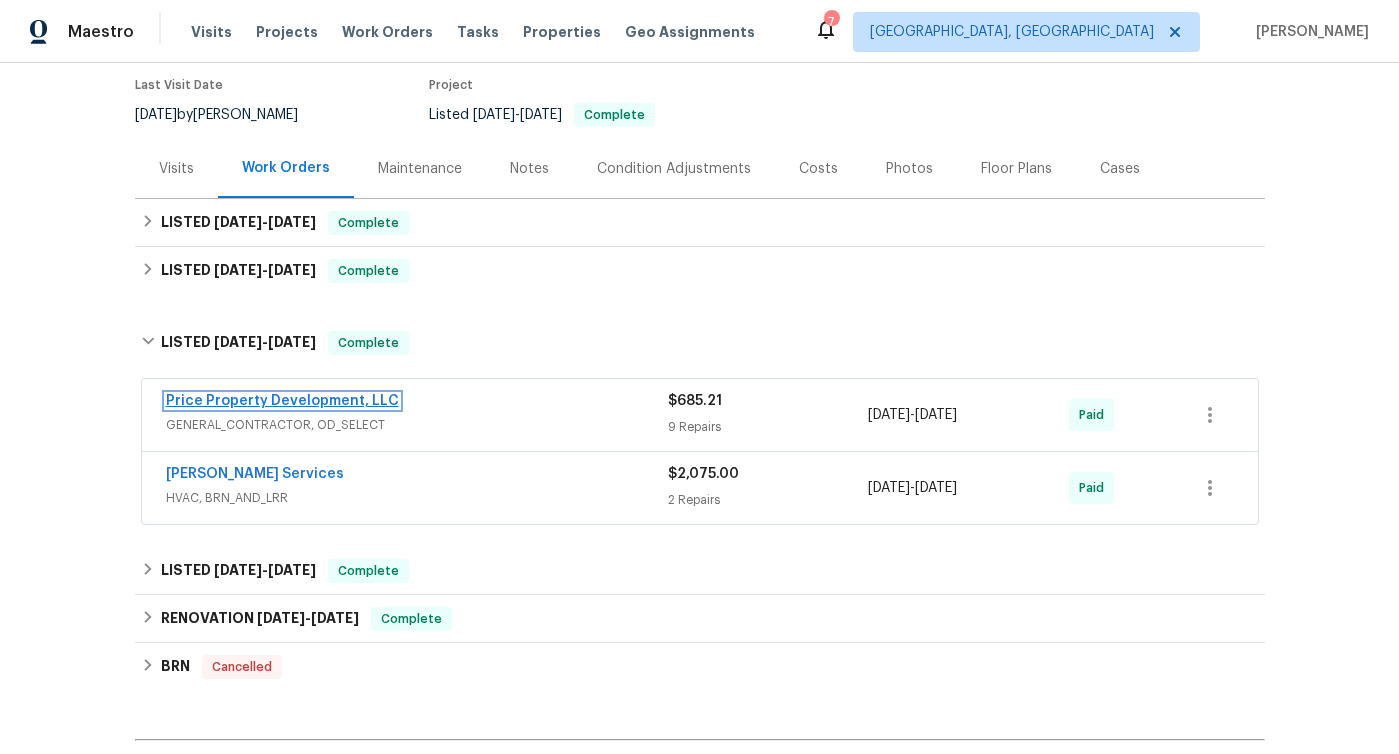 click on "Price Property Development, LLC" at bounding box center (282, 401) 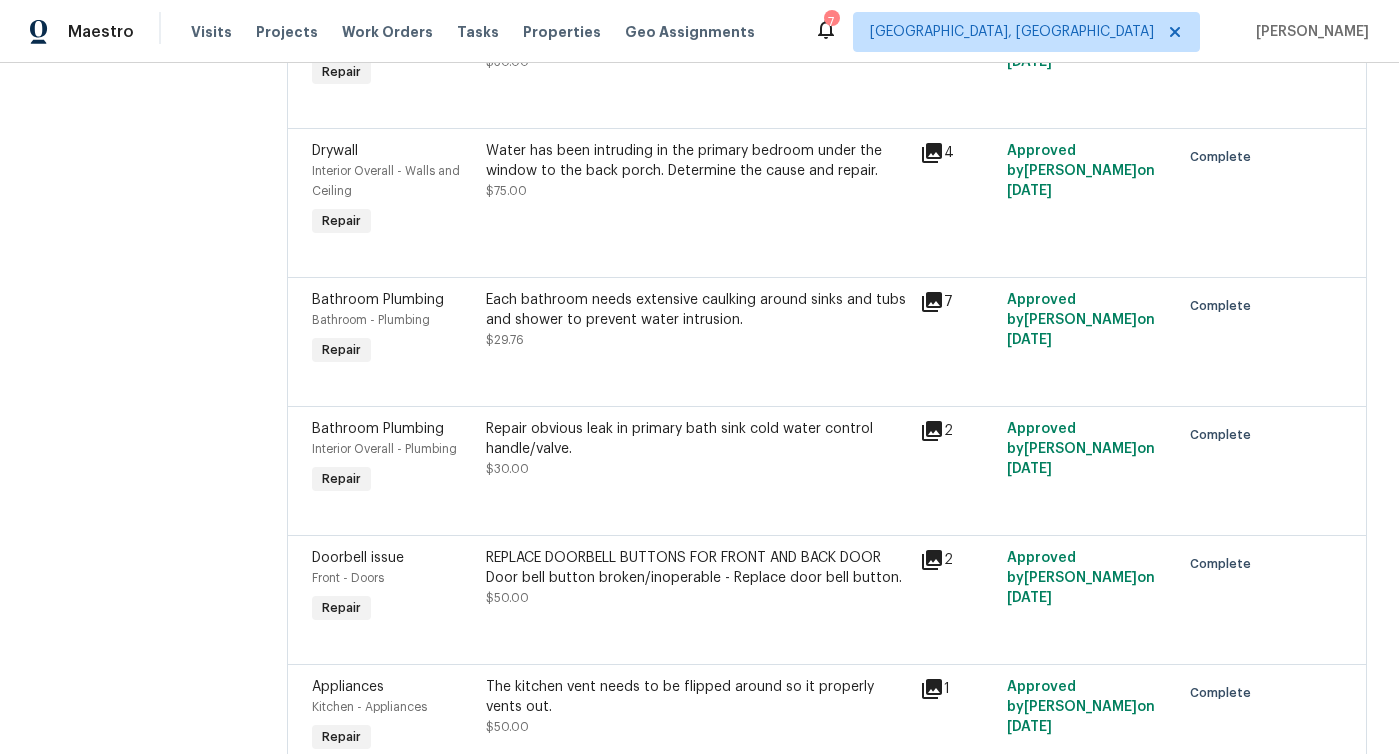 scroll, scrollTop: 387, scrollLeft: 0, axis: vertical 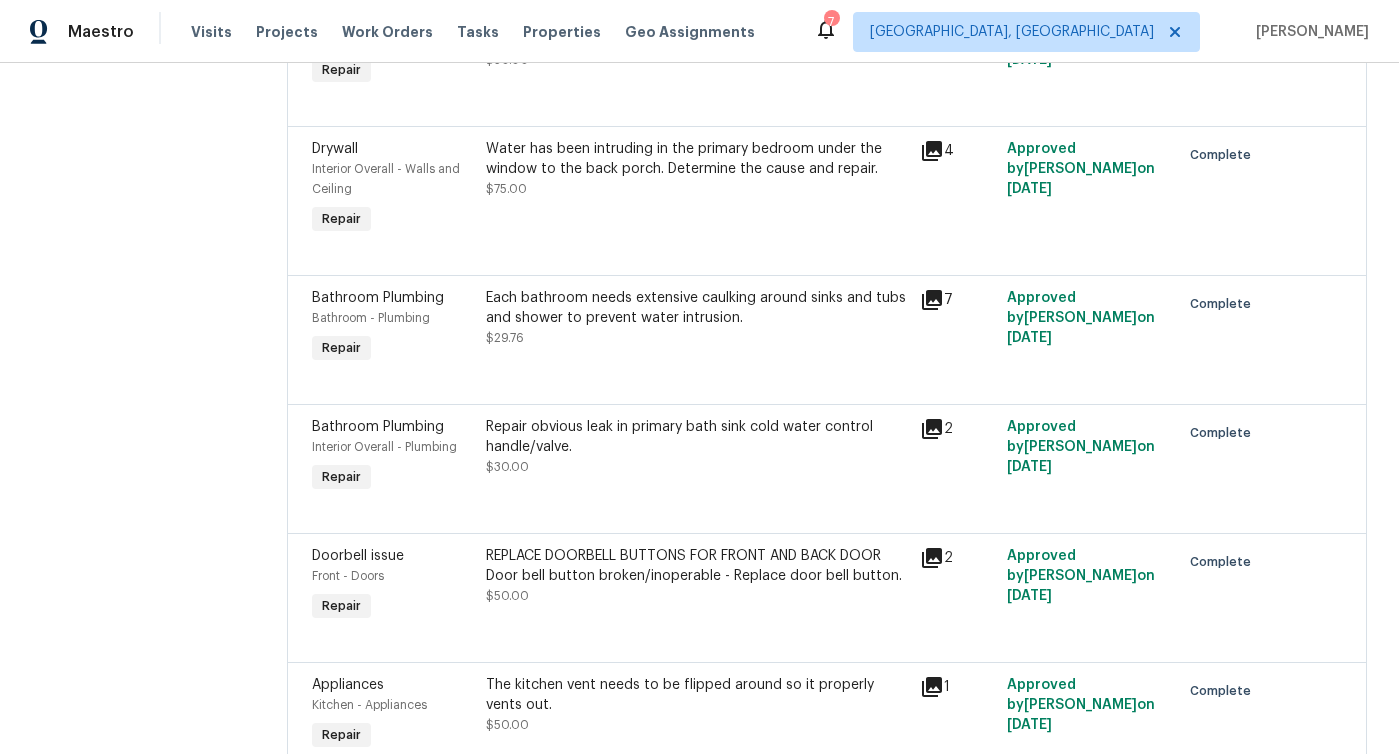 click 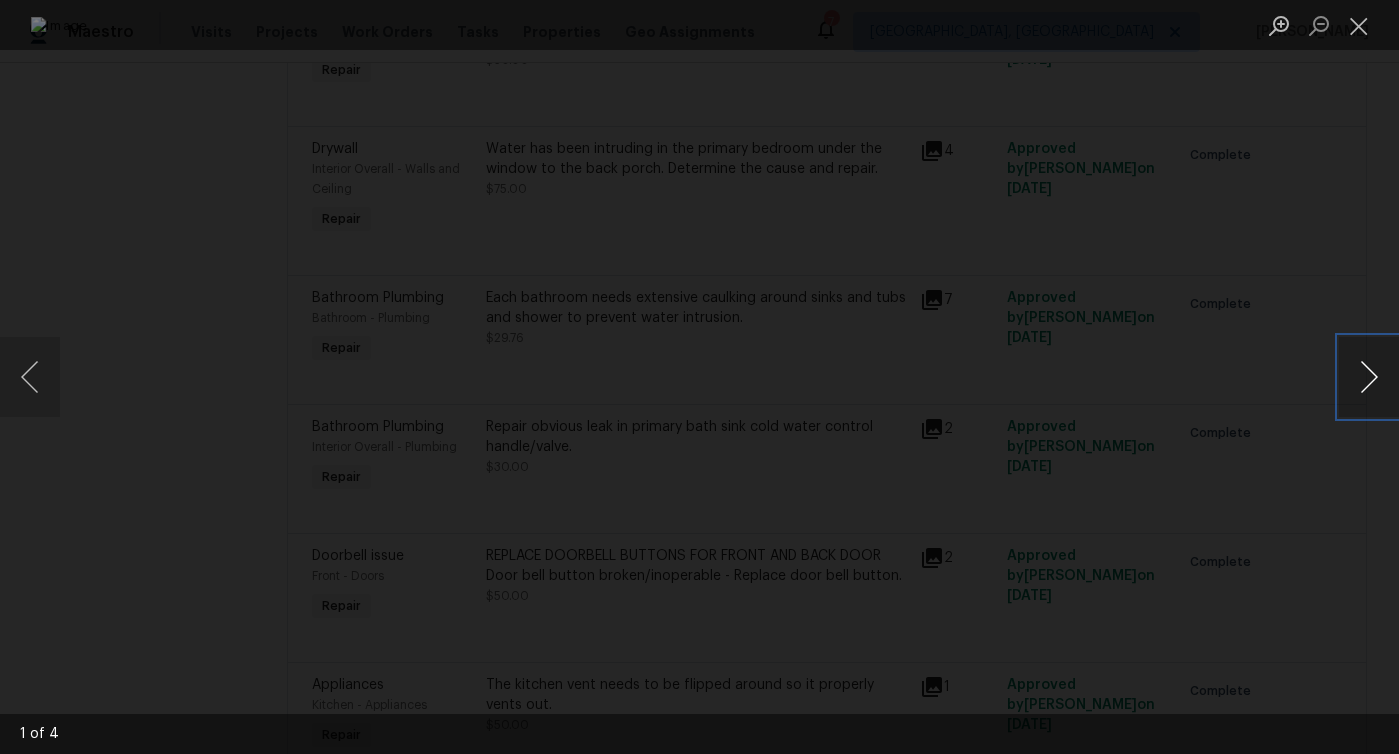 click at bounding box center [1369, 377] 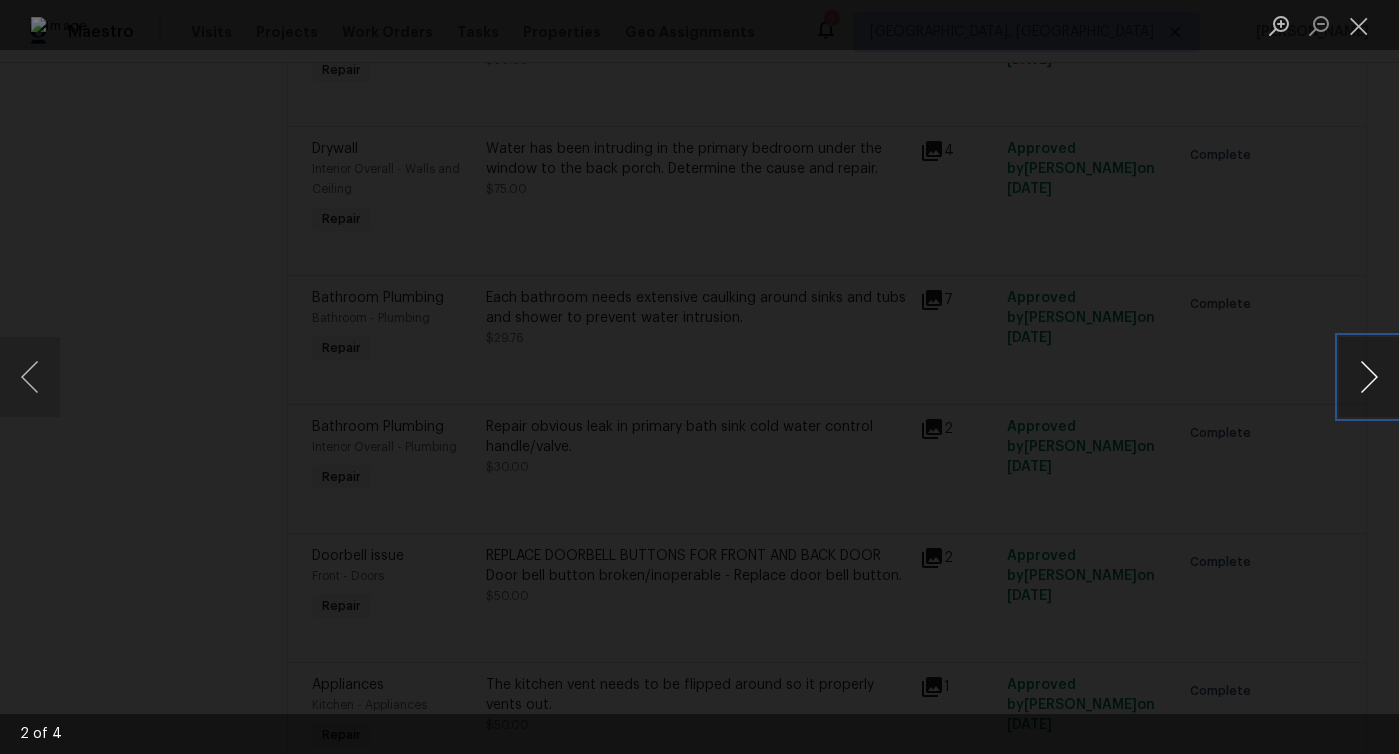 click at bounding box center [1369, 377] 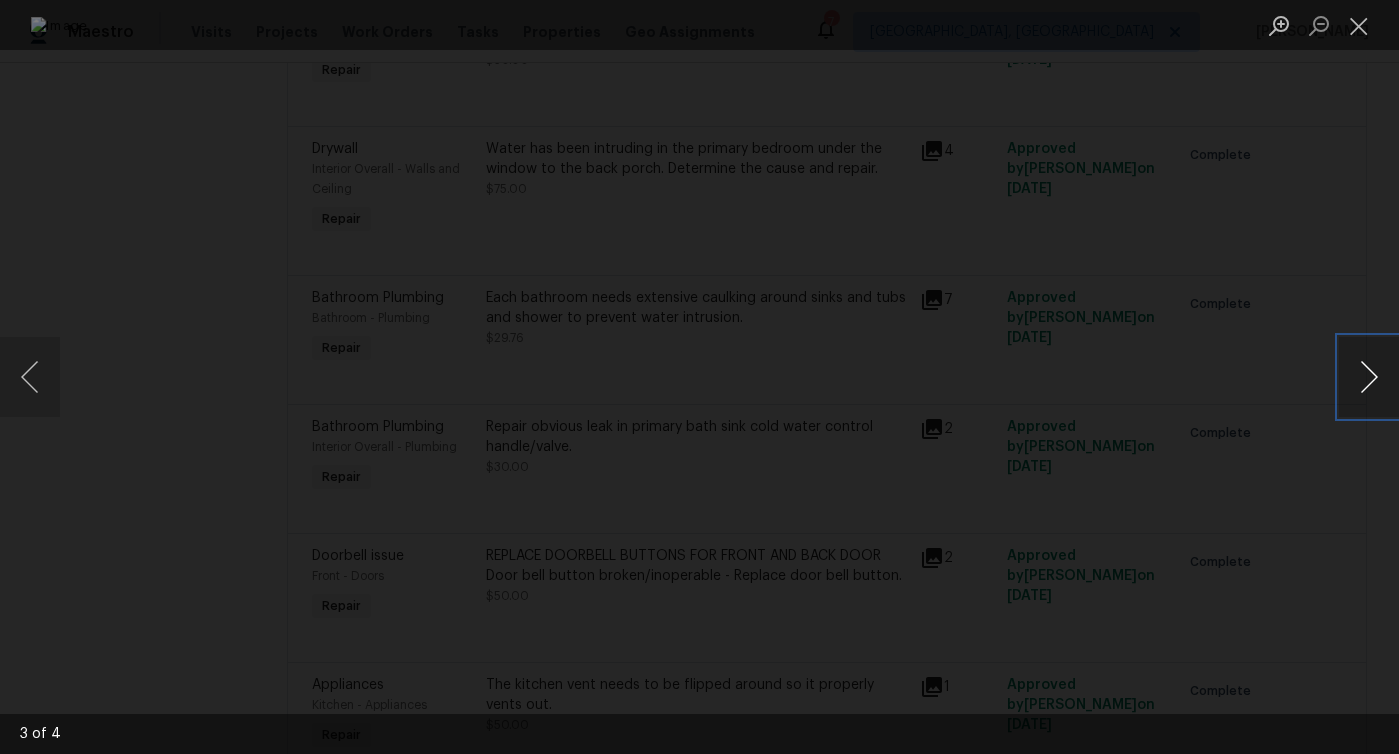 click at bounding box center [1369, 377] 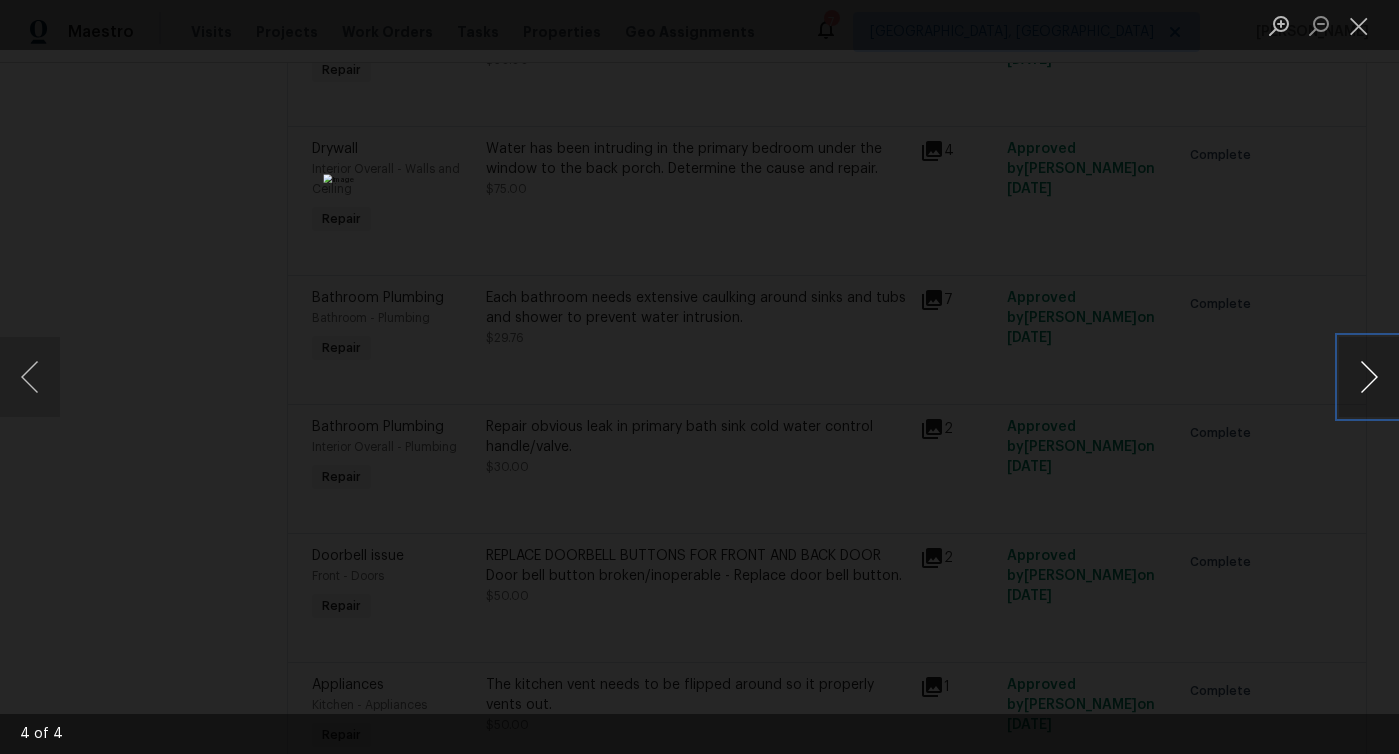 click at bounding box center [1369, 377] 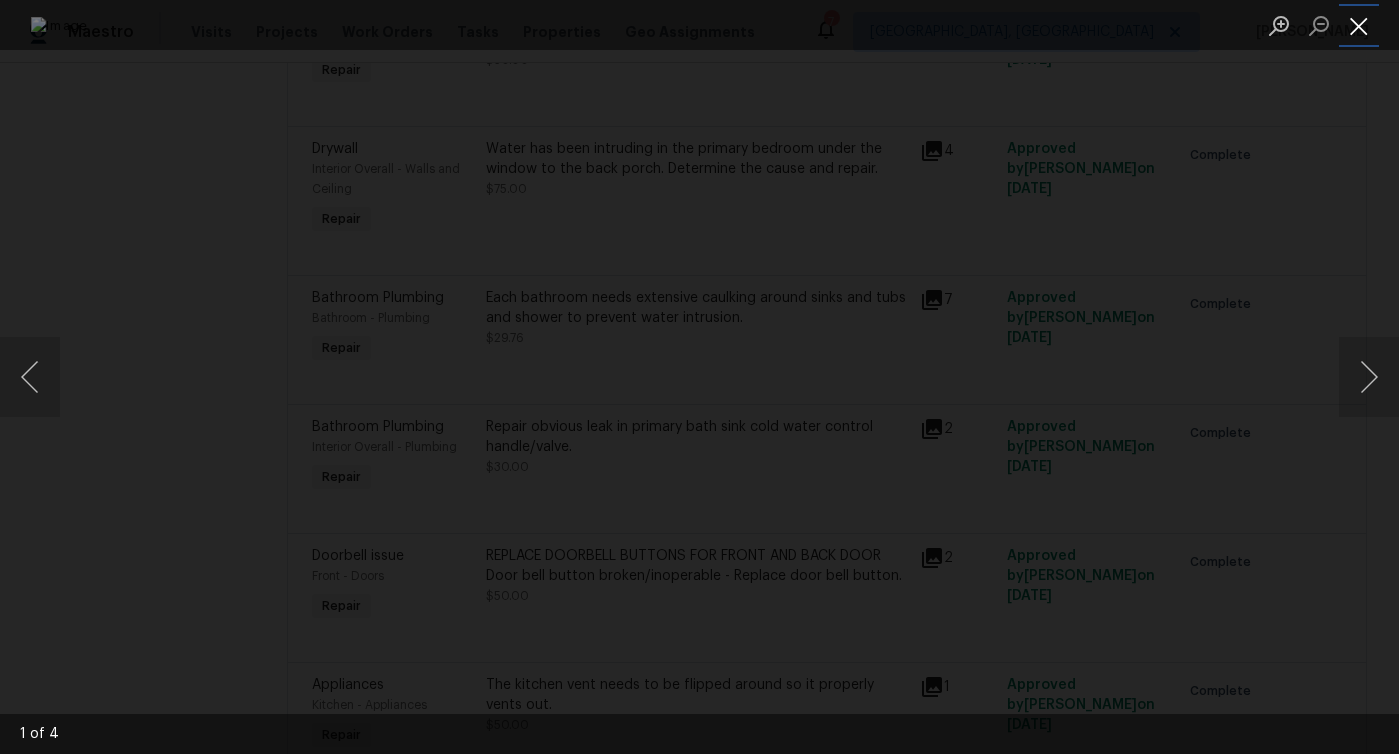 click at bounding box center [1359, 25] 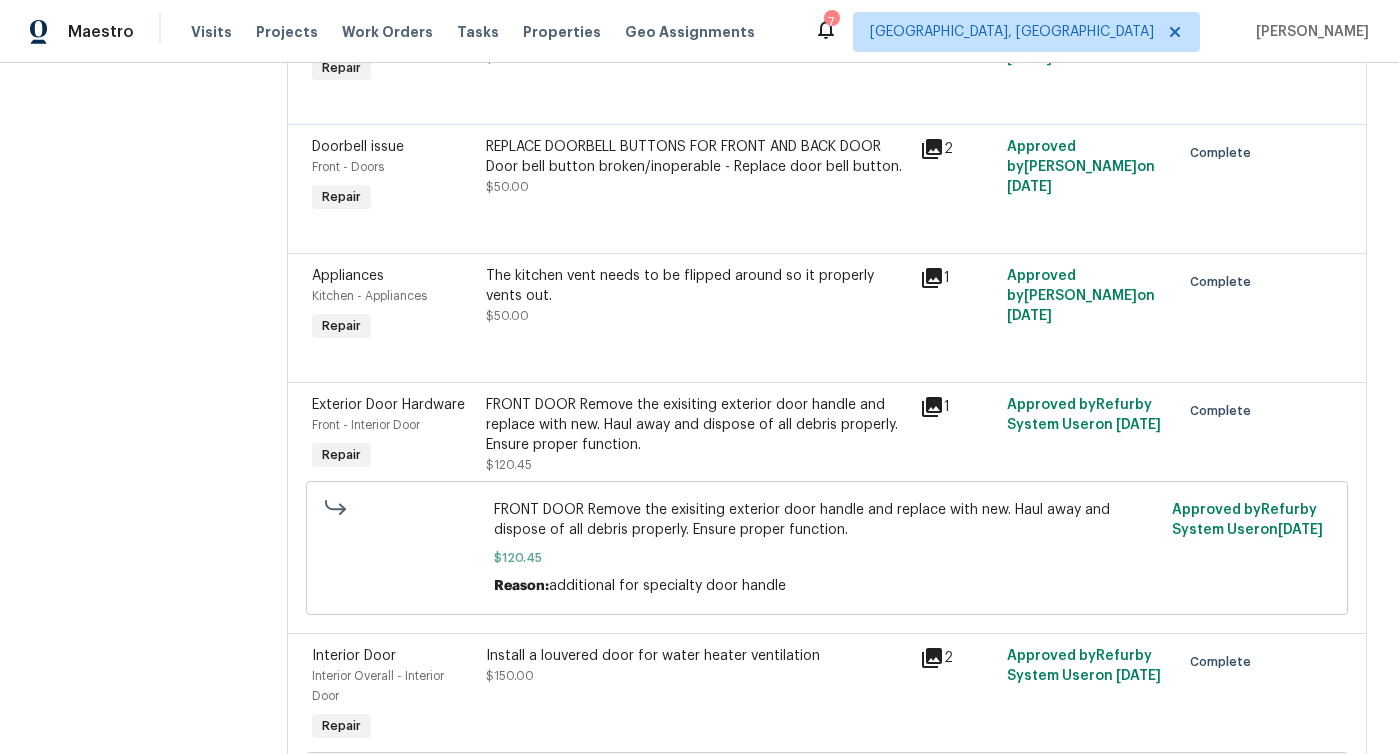 scroll, scrollTop: 798, scrollLeft: 0, axis: vertical 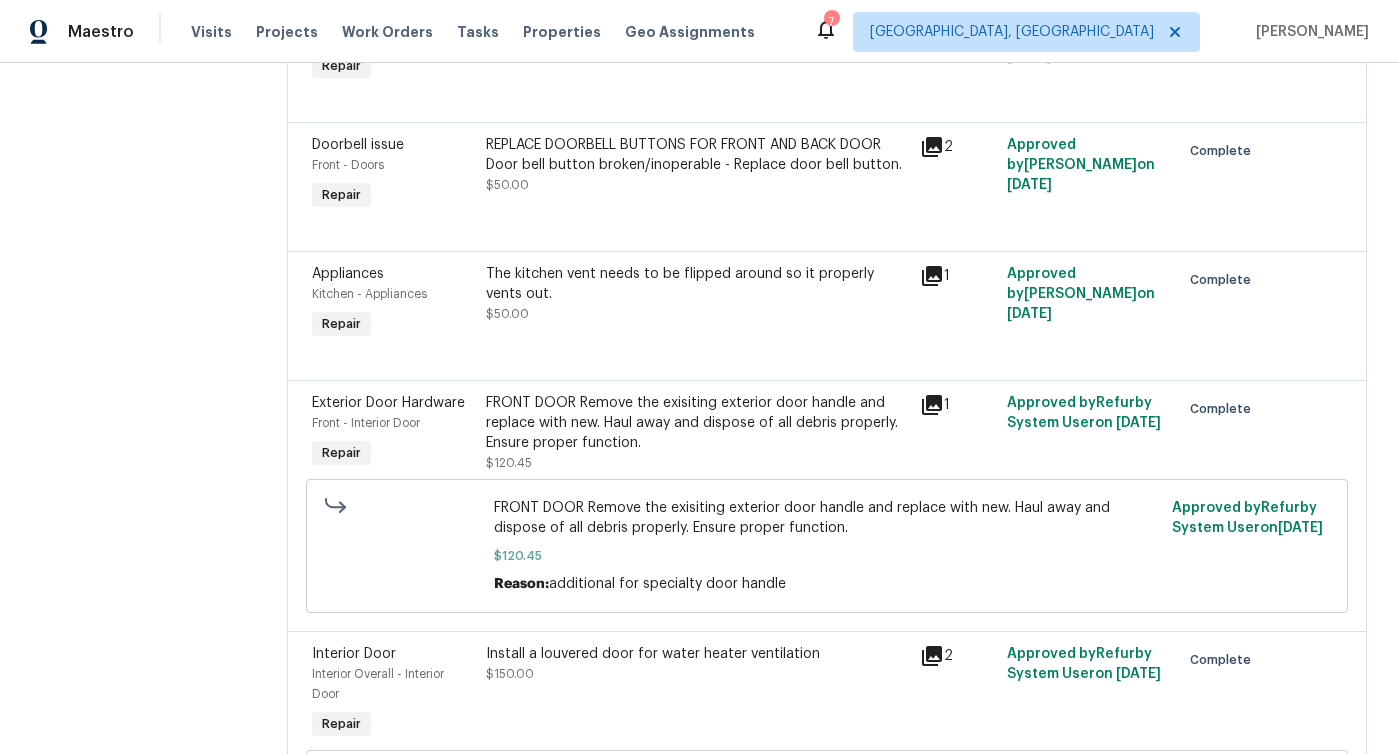 click 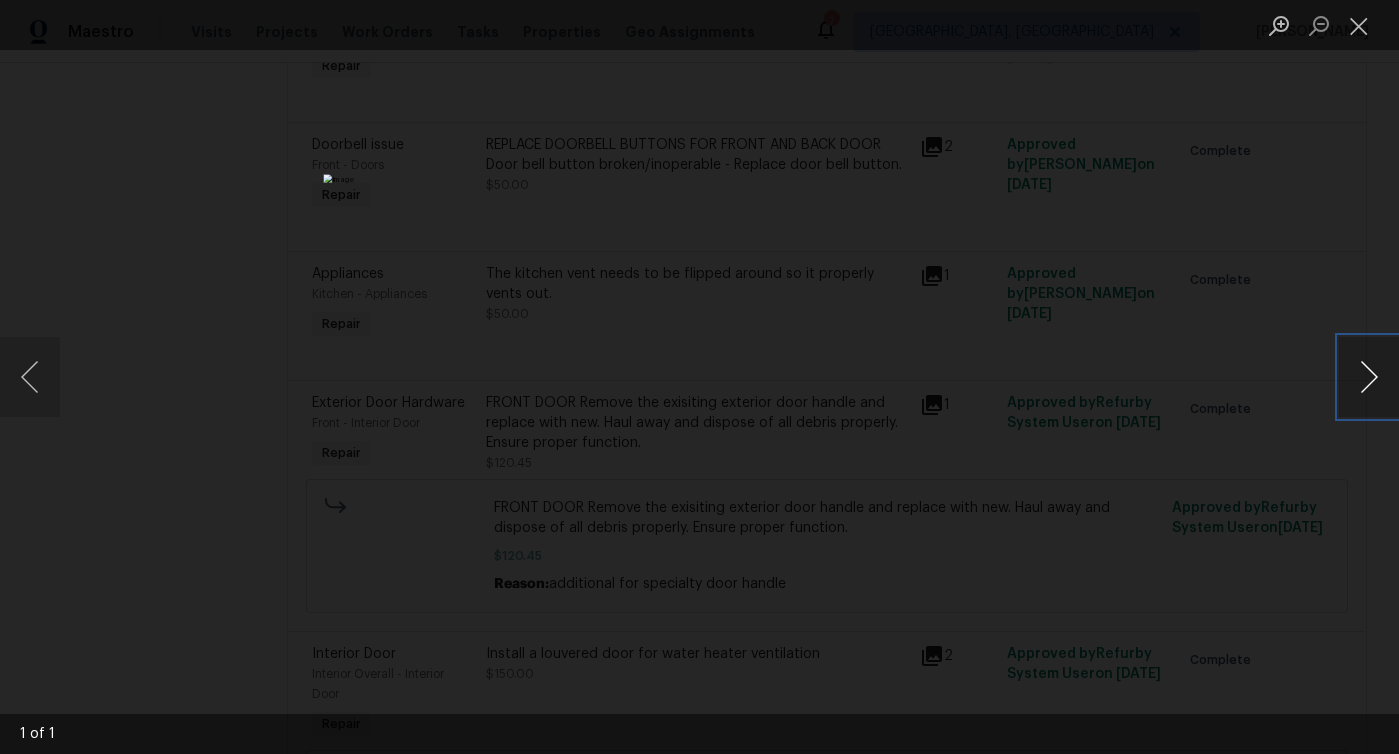 click at bounding box center (1369, 377) 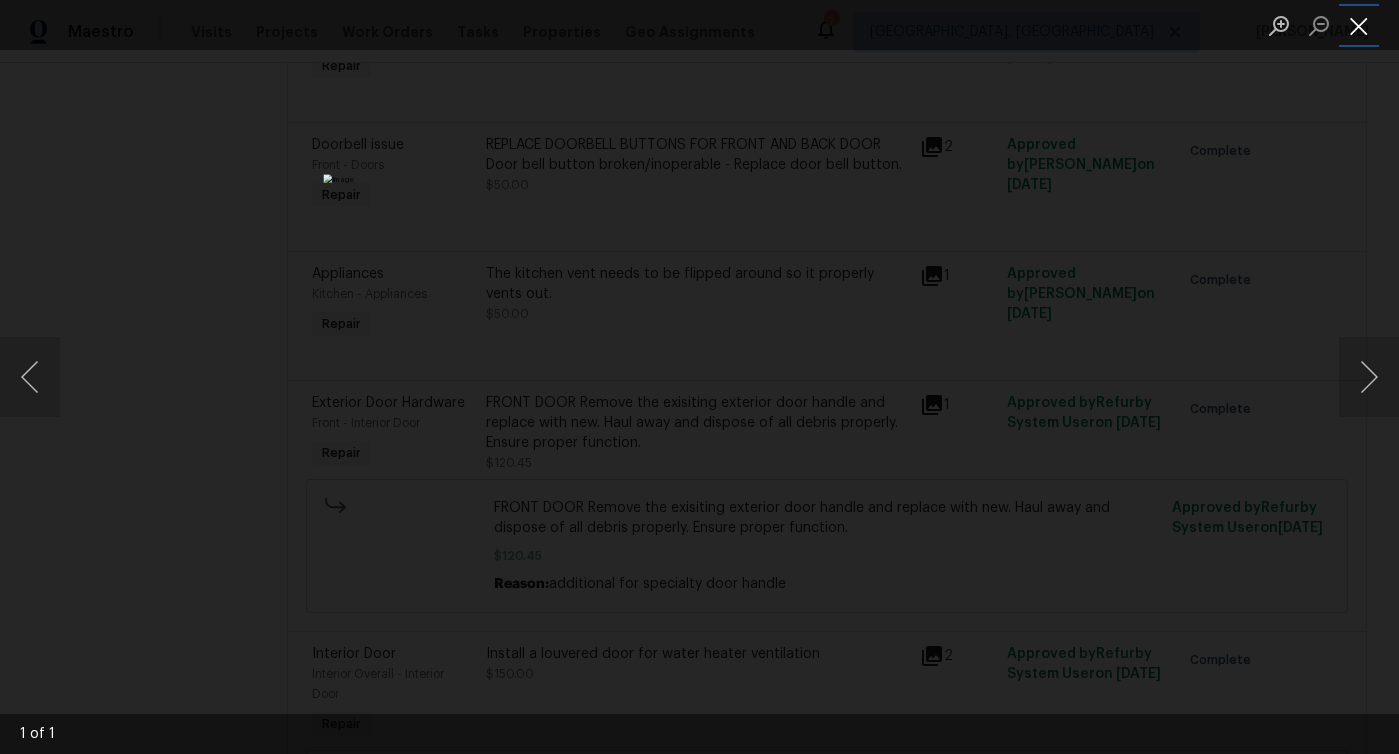 click at bounding box center (1359, 25) 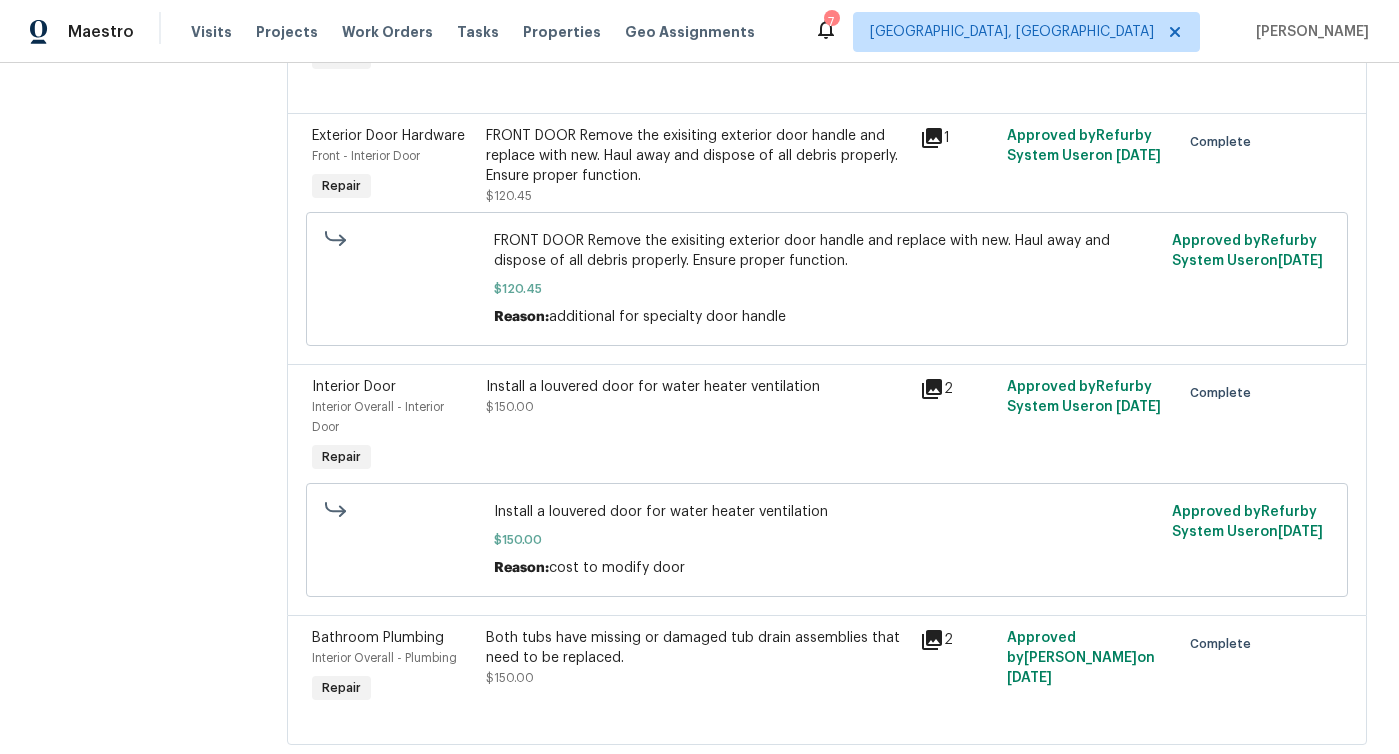 scroll, scrollTop: 1115, scrollLeft: 0, axis: vertical 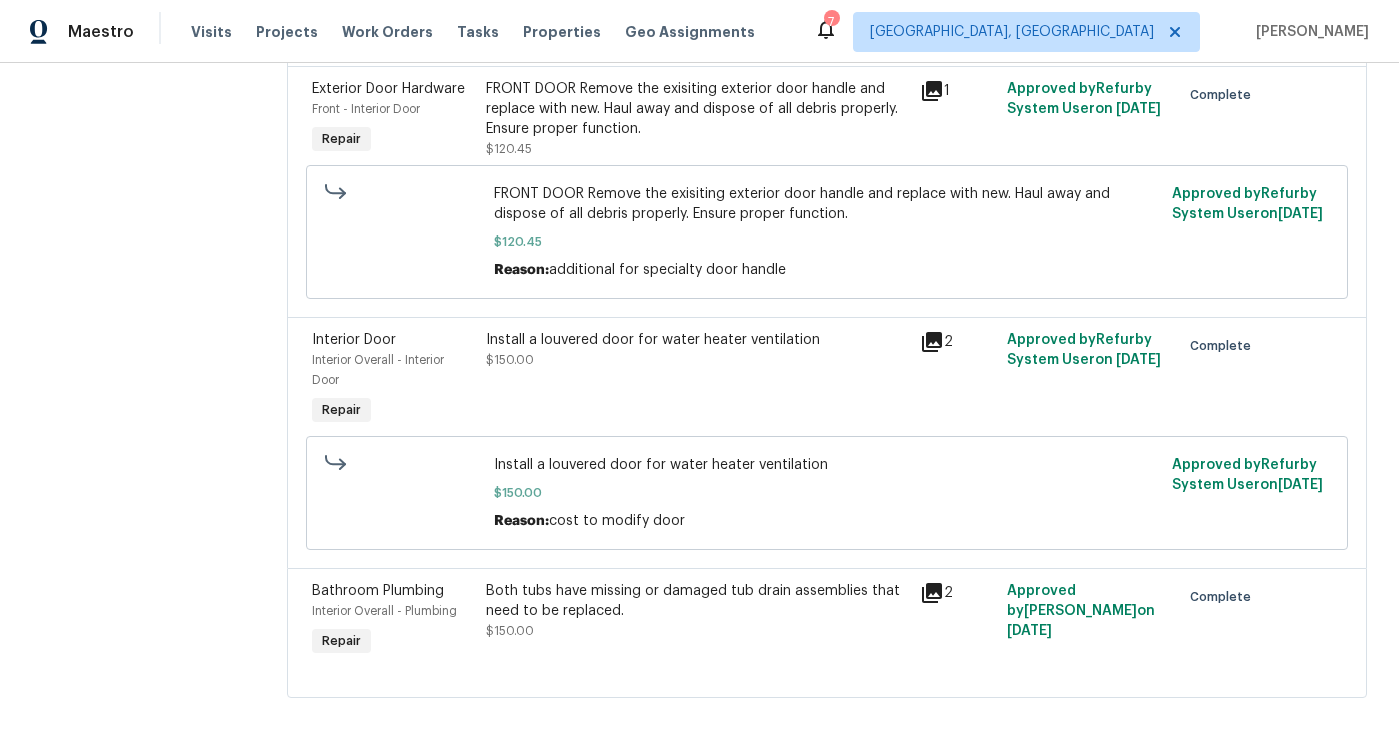 click 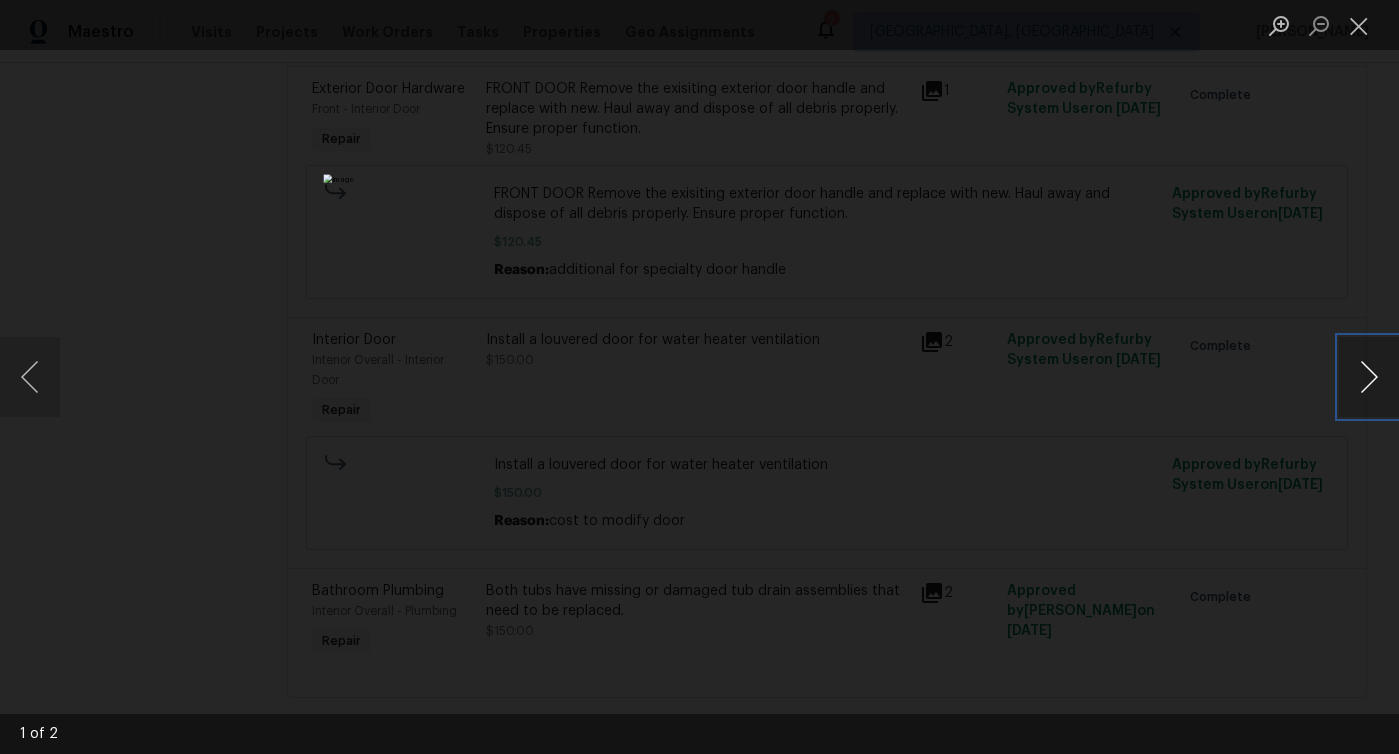 click at bounding box center [1369, 377] 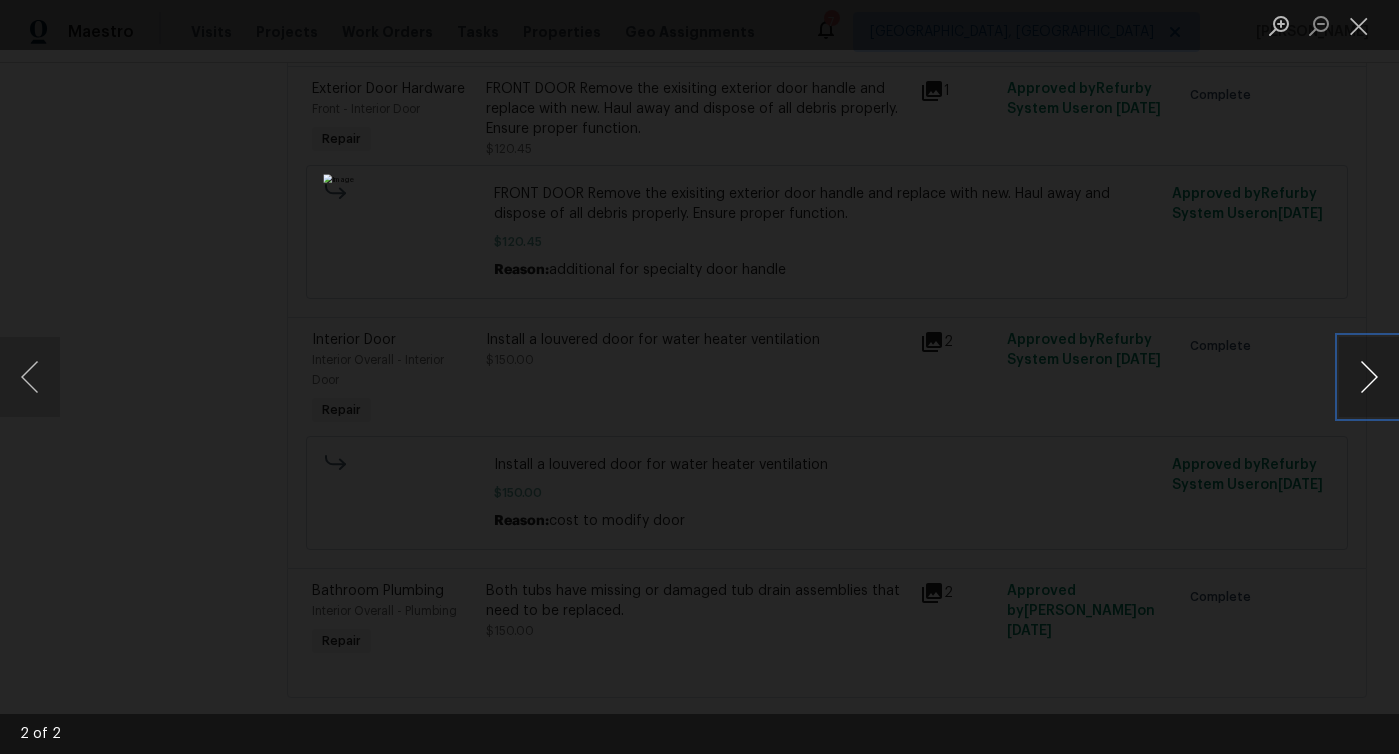 click at bounding box center [1369, 377] 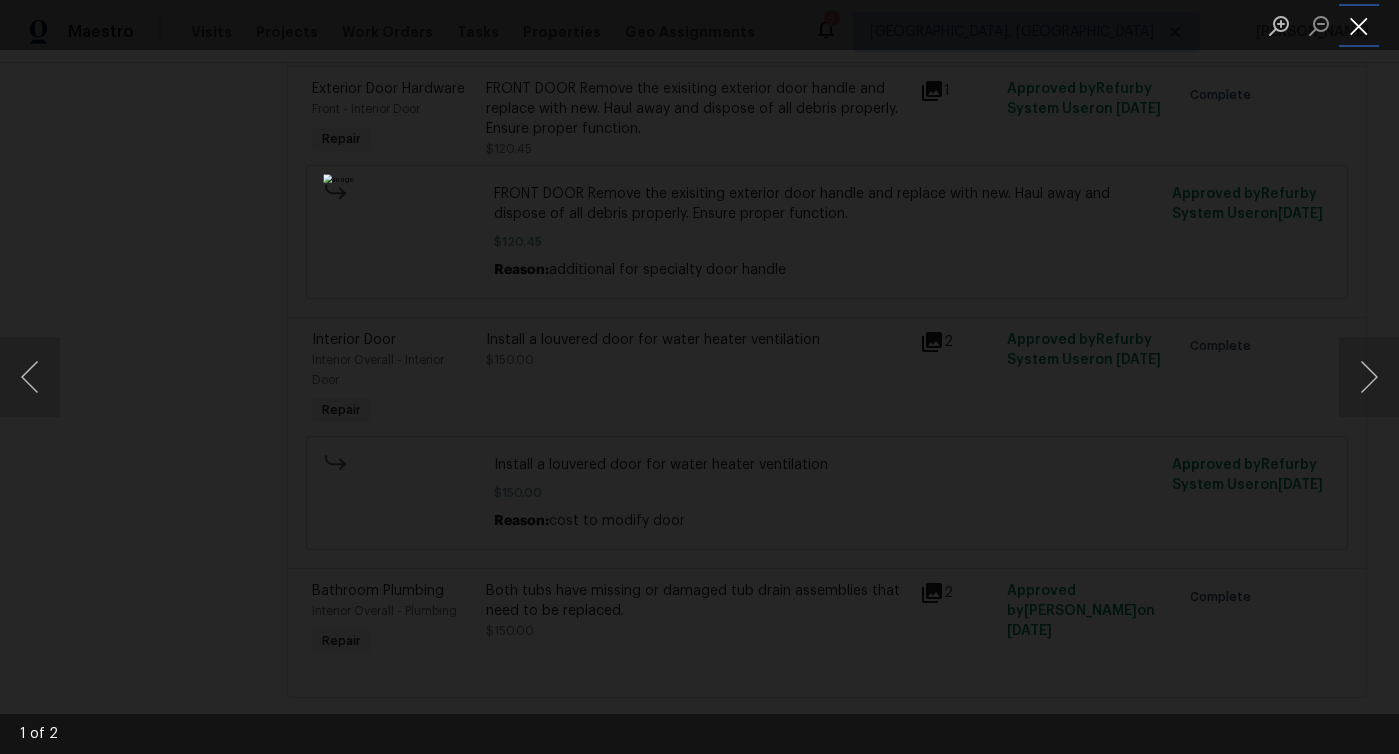click at bounding box center [1359, 25] 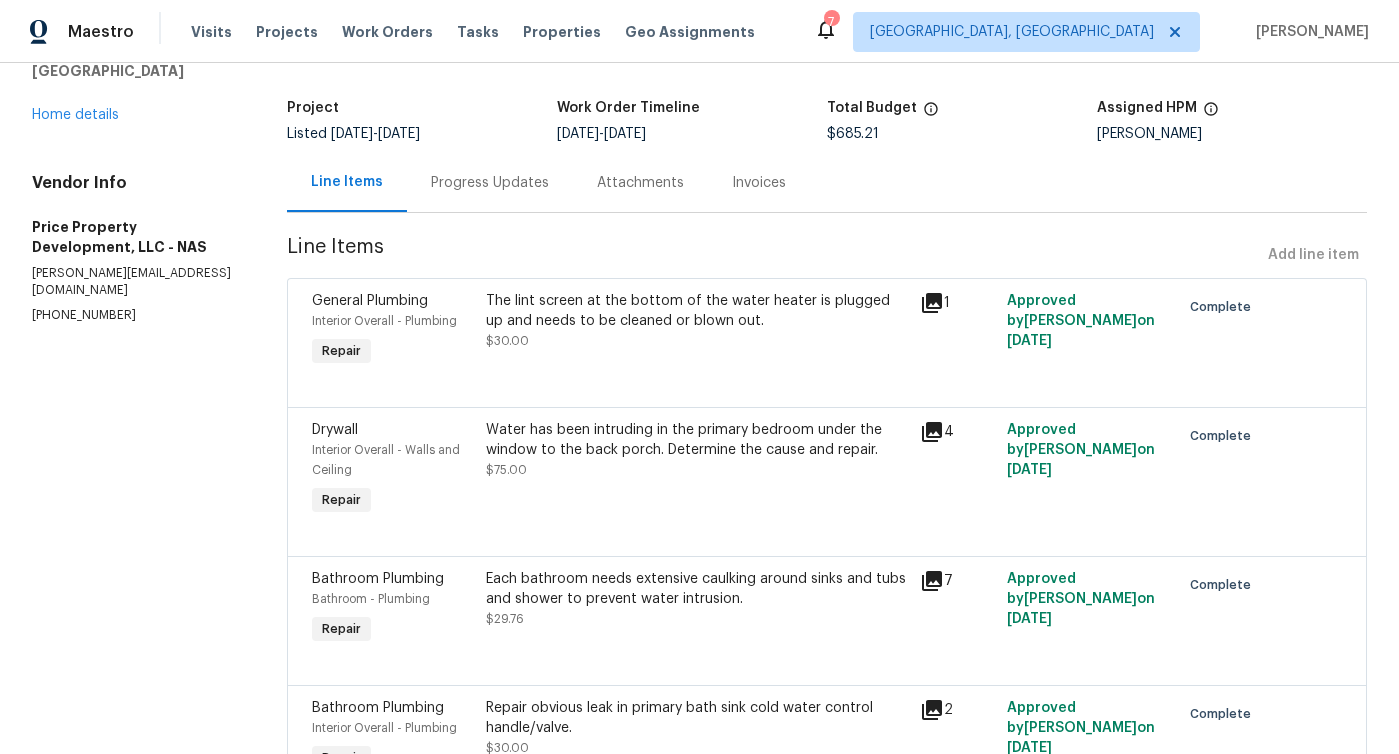 scroll, scrollTop: 0, scrollLeft: 0, axis: both 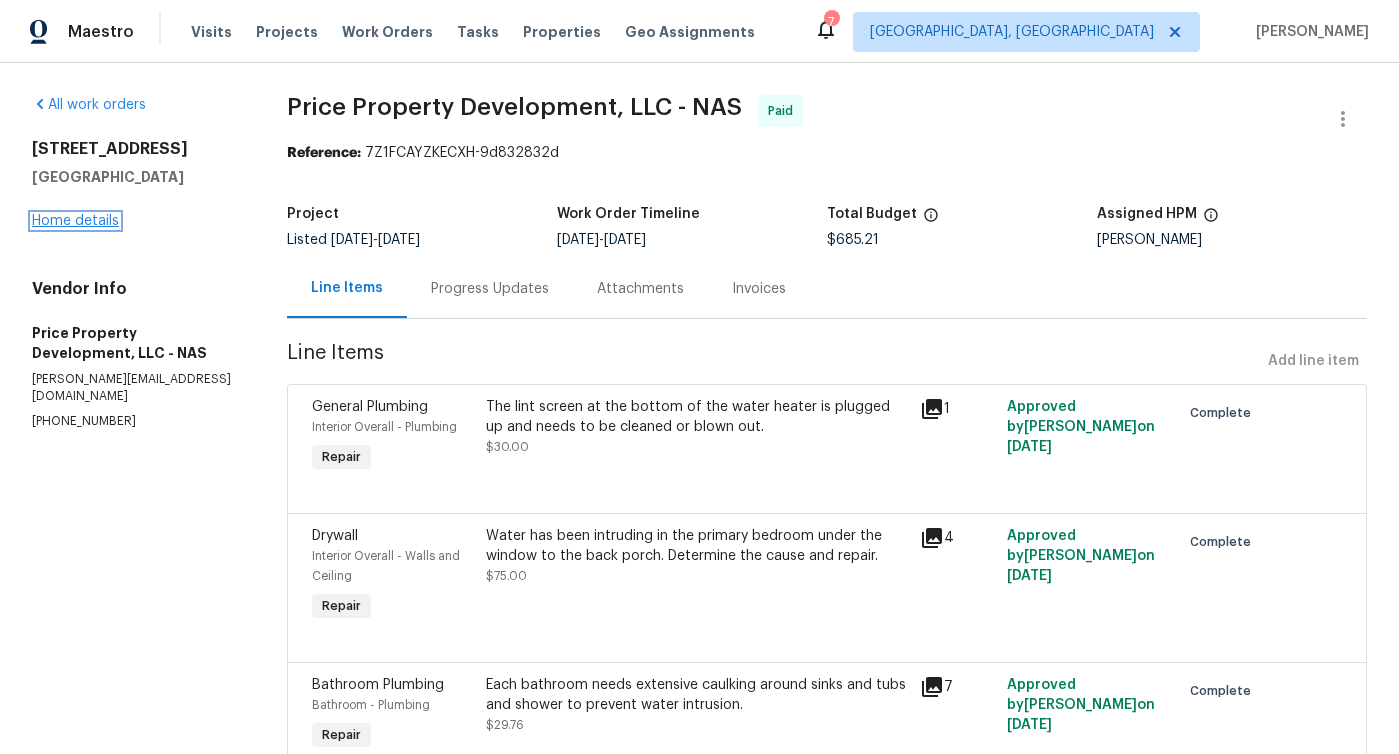 click on "Home details" at bounding box center (75, 221) 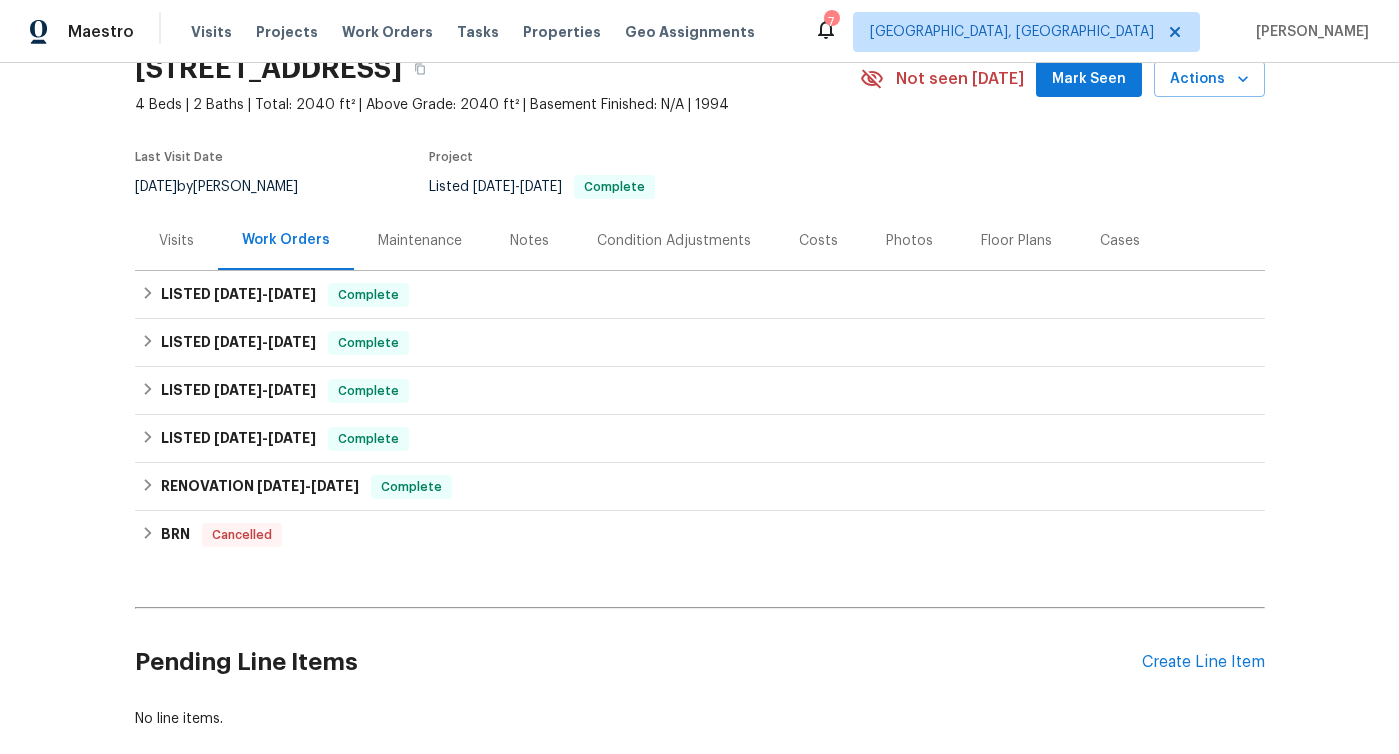 scroll, scrollTop: 203, scrollLeft: 0, axis: vertical 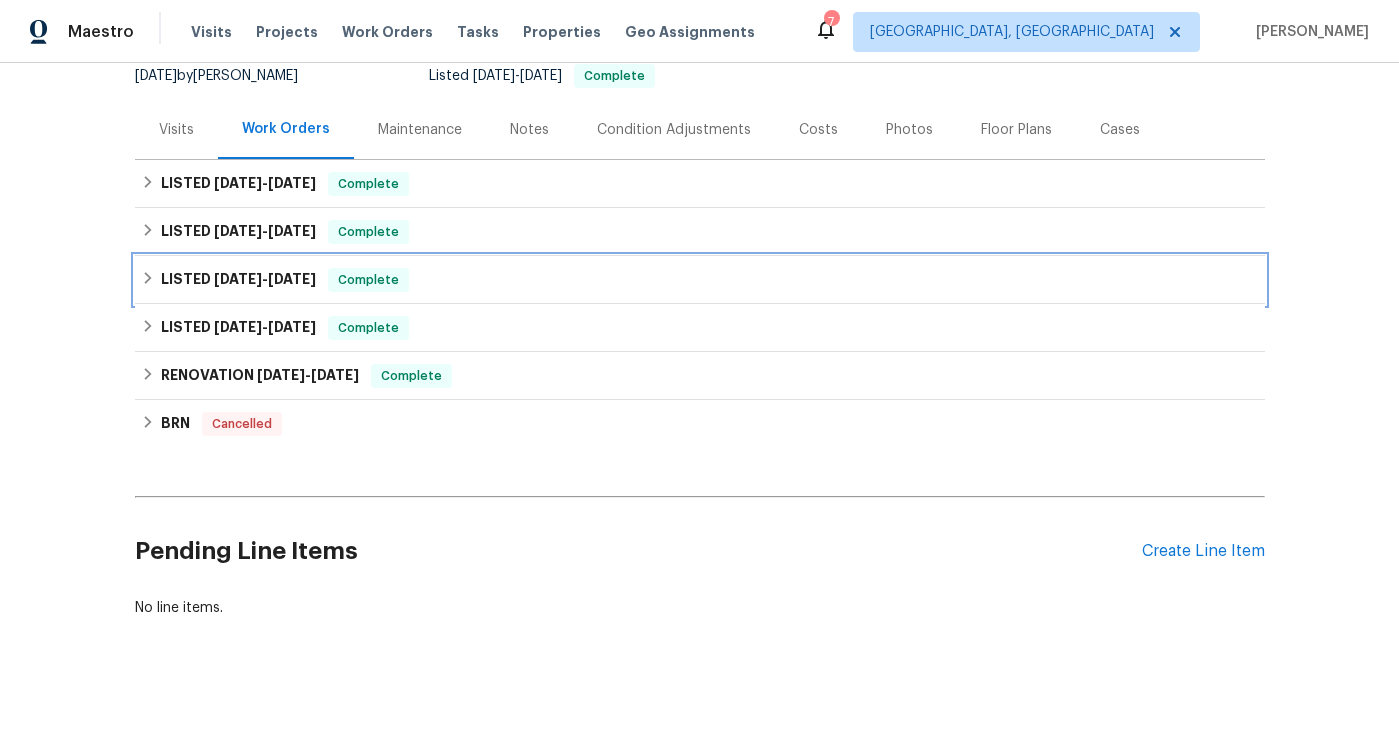 click 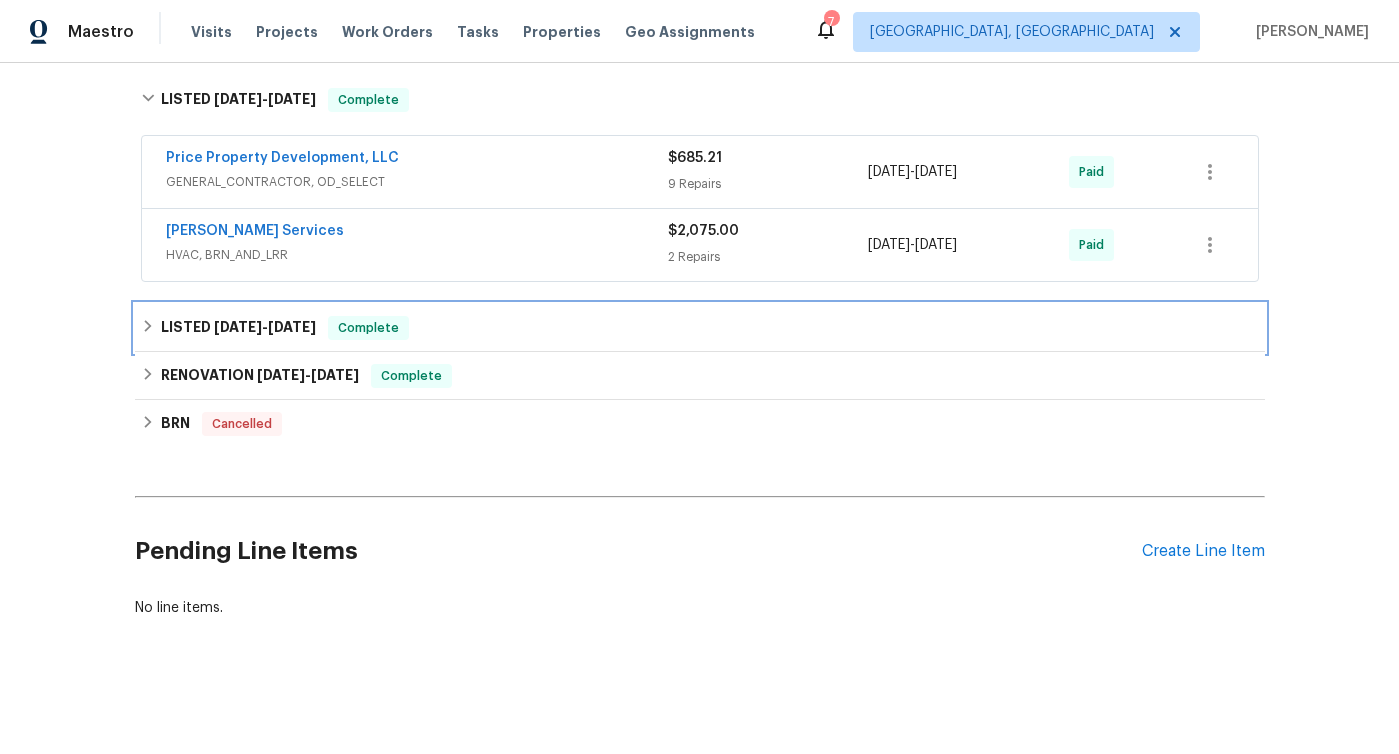 click on "LISTED   [DATE]  -  [DATE] Complete" at bounding box center (700, 328) 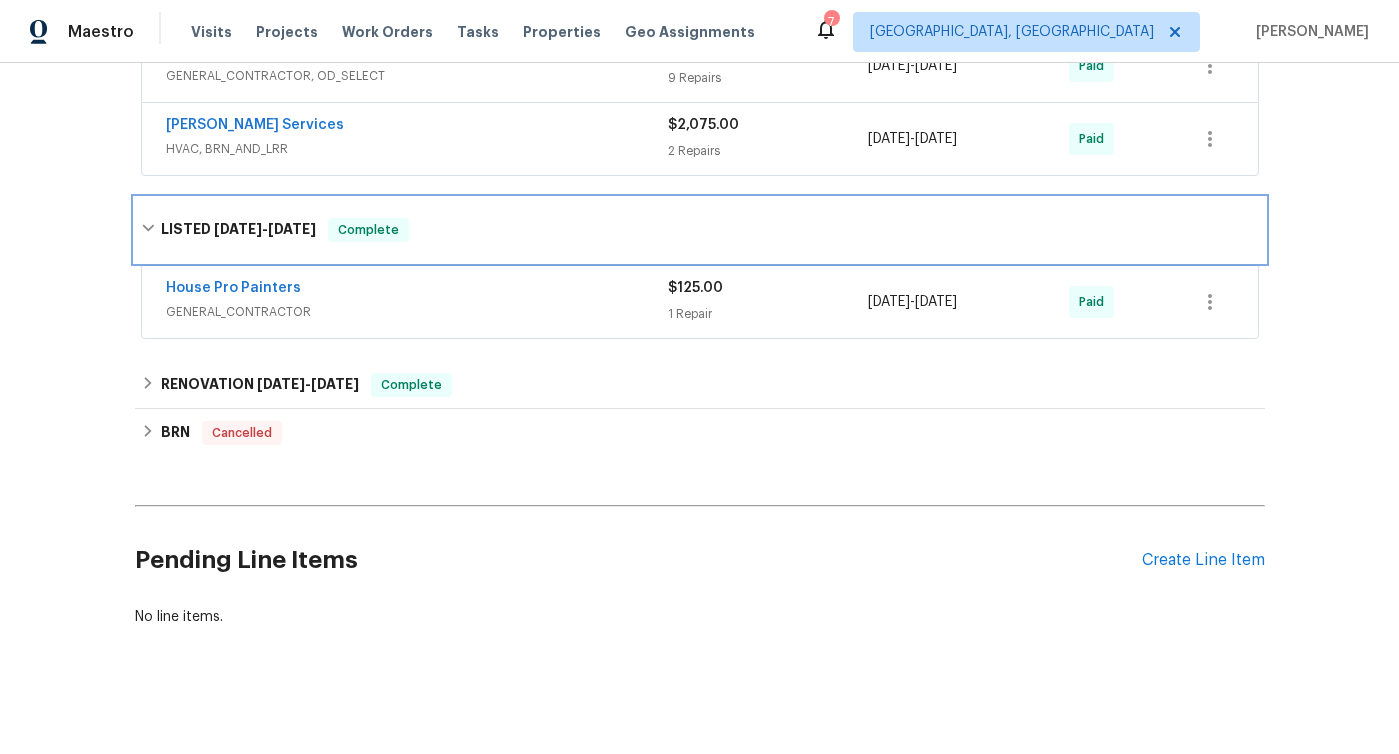 scroll, scrollTop: 522, scrollLeft: 0, axis: vertical 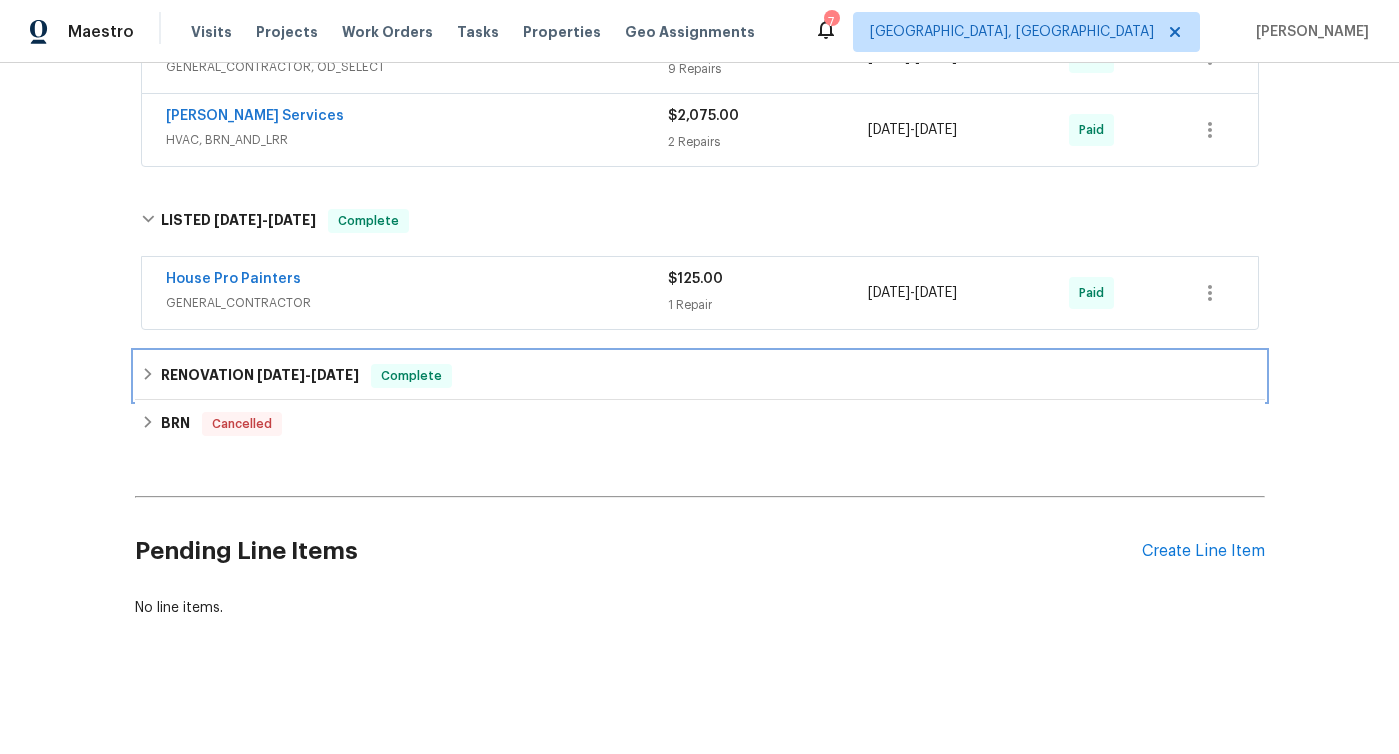 click 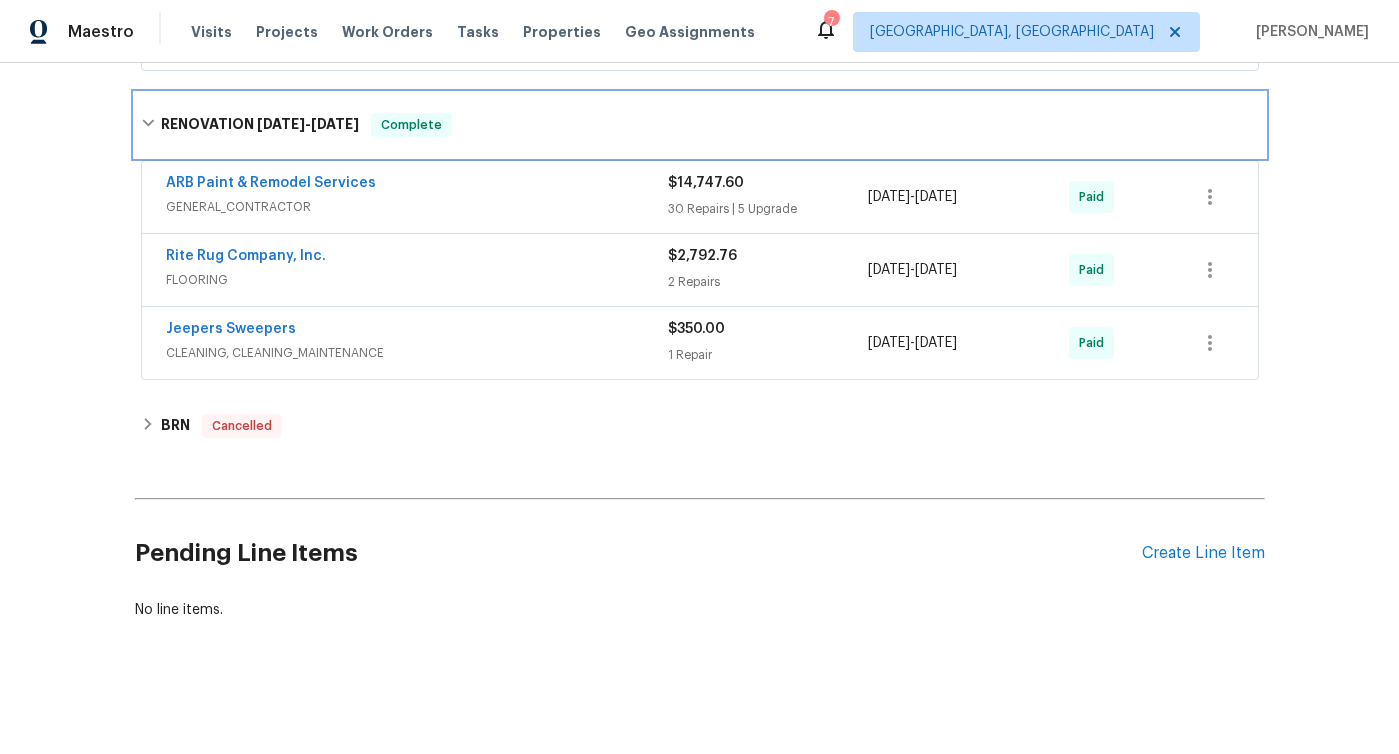 scroll, scrollTop: 783, scrollLeft: 0, axis: vertical 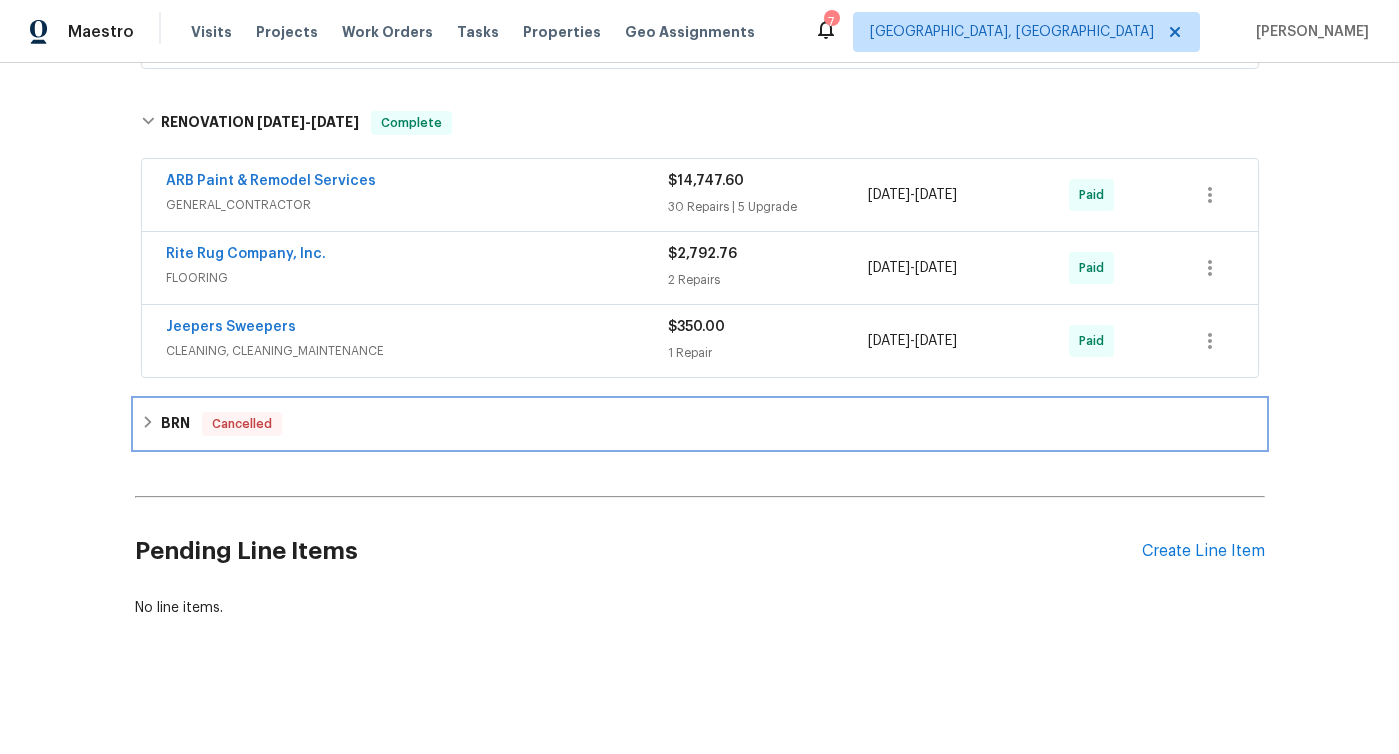 click 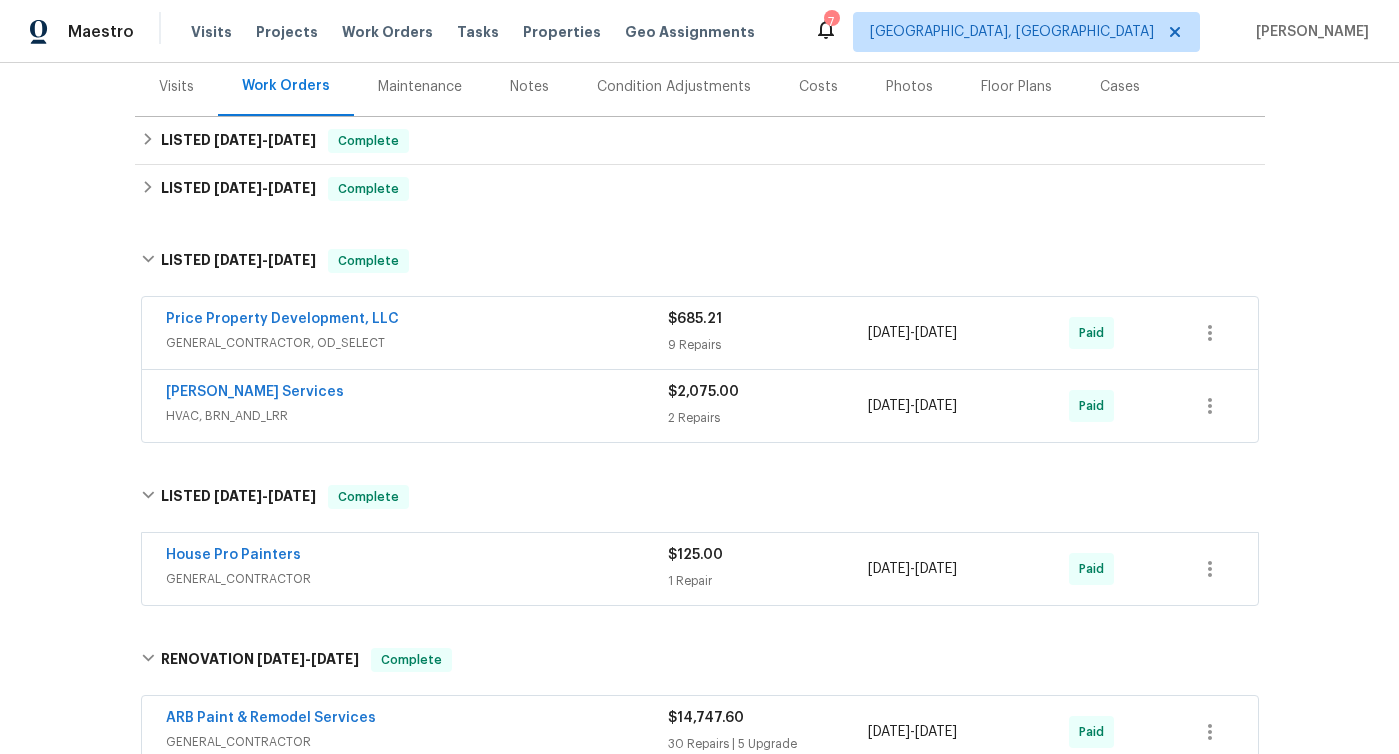 scroll, scrollTop: 0, scrollLeft: 0, axis: both 